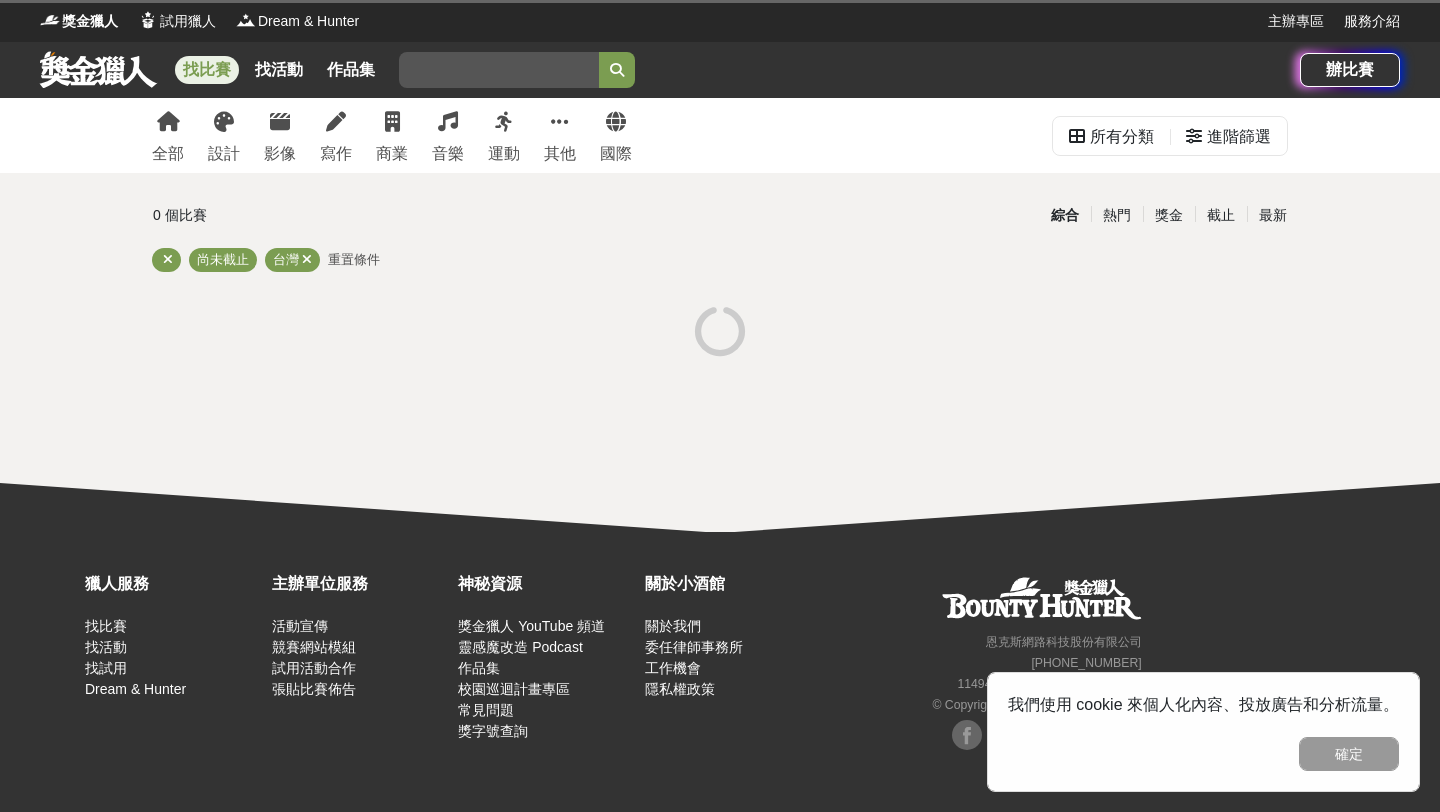 scroll, scrollTop: 0, scrollLeft: 0, axis: both 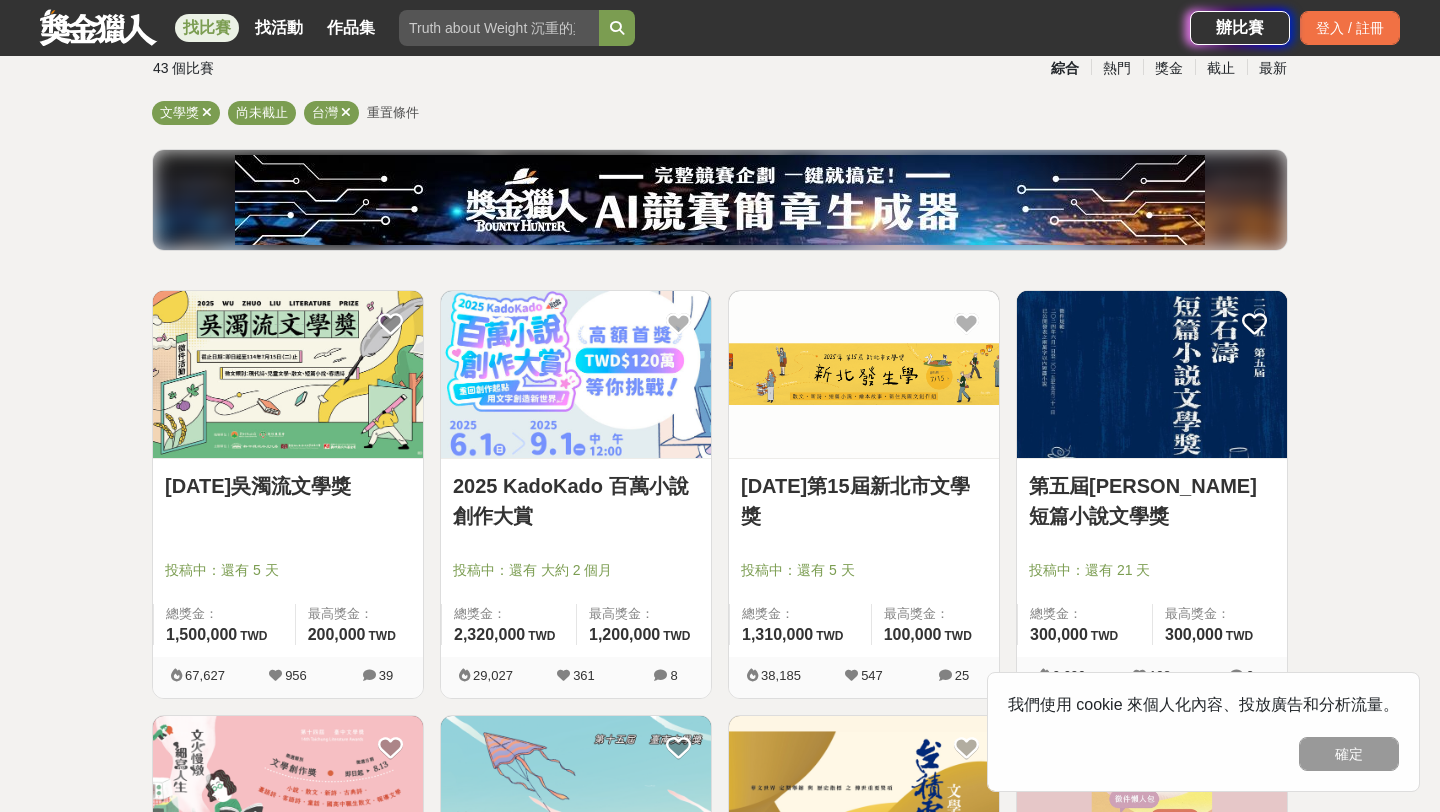 click on "全部 設計 影像 寫作 商業 音樂 運動 其他 國際 所有分類 進階篩選 43   個比賽 綜合 熱門 獎金 截止 最新 文學獎 尚未截止 台灣 重置條件 2025年吳濁流文學獎 投稿中：還有 5 天 總獎金： 1,500,000 150 萬 TWD 最高獎金： 200,000 TWD 67,627 956 39 2025 KadoKado 百萬小說創作大賞 投稿中：還有 大約 2 個月 總獎金： 2,320,000 232 萬 TWD 最高獎金： 1,200,000 TWD 29,027 361 8 2025年第15屆新北市文學獎 投稿中：還有 5 天 總獎金： 1,310,000 131 萬 TWD 最高獎金： 100,000 TWD 38,185 547 25 第五屆葉石濤短篇小說文學獎 投稿中：還有 21 天 總獎金： 300,000 300,000 TWD 最高獎金： 300,000 TWD 9,606 108 0 臺中文學獎 投稿中：還有 大約 1 個月 總獎金： 1,680,000 168 萬 TWD 最高獎金： 150,000 TWD 23,948 395 4 2025第十五屆臺南文學獎 投稿中：還有 21 天 總獎金： 1,800,000 180 萬 TWD 最高獎金： 150,000 TWD 15,546 239 6 2025台積電文學賞 TWD" at bounding box center (720, 1537) 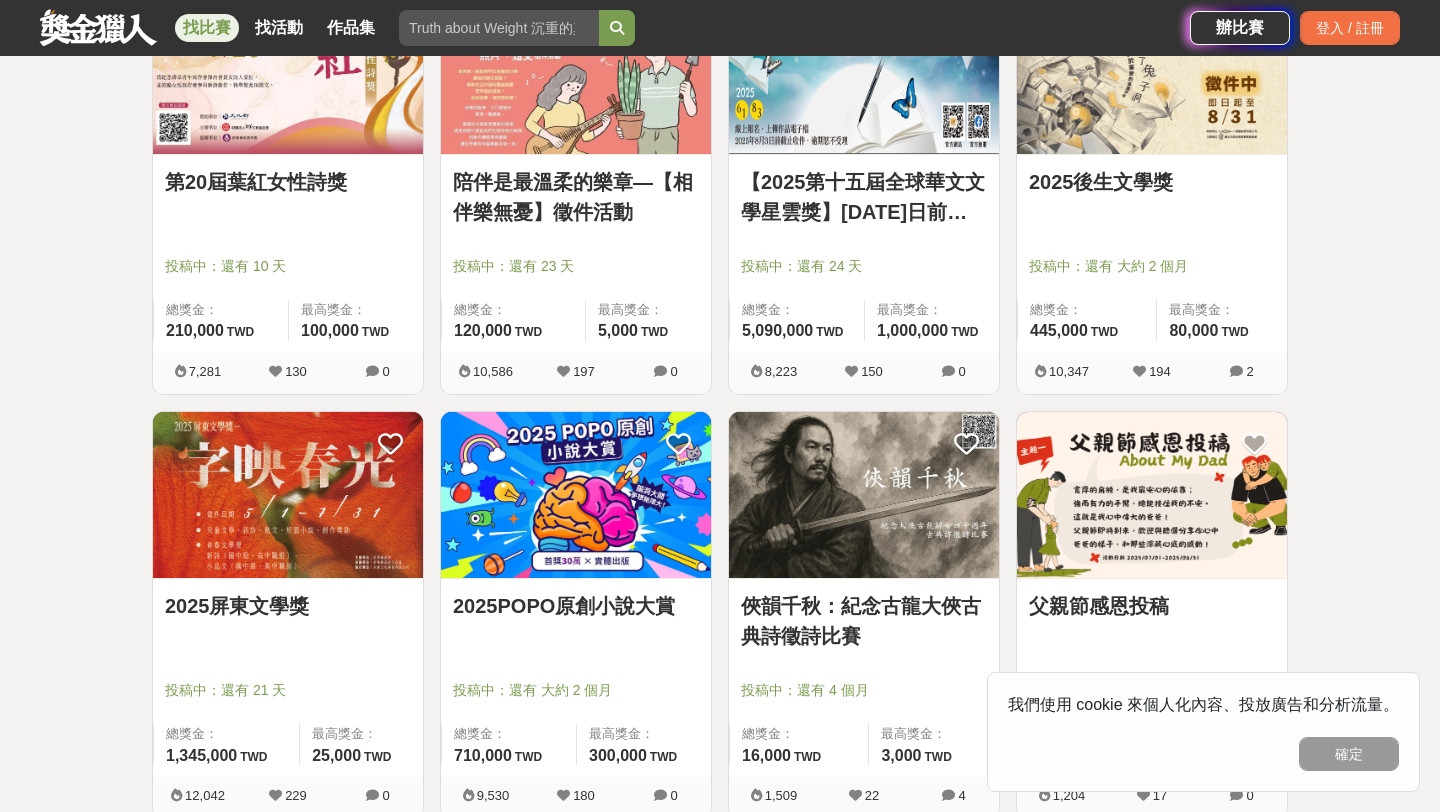 scroll, scrollTop: 1887, scrollLeft: 0, axis: vertical 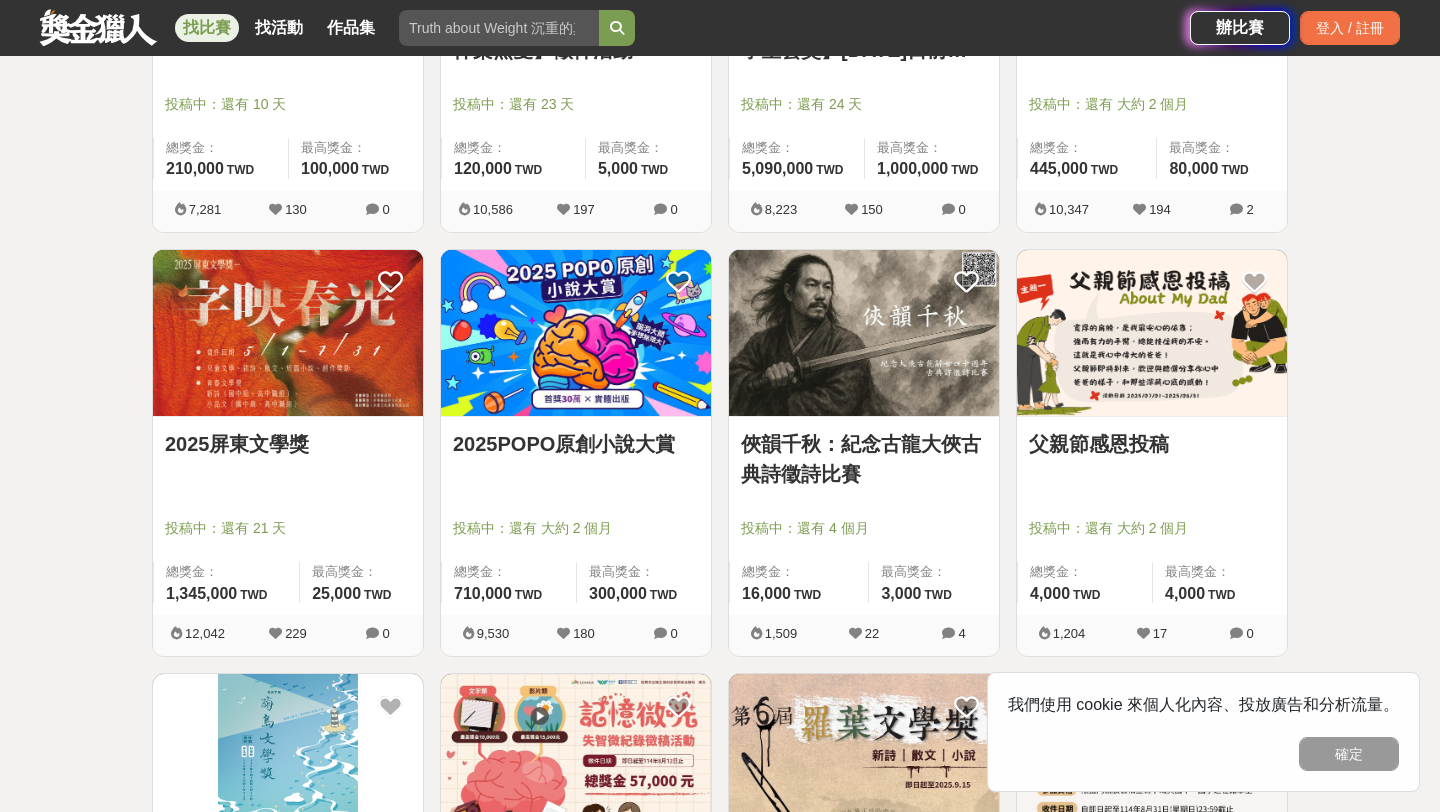 click at bounding box center [1152, 333] 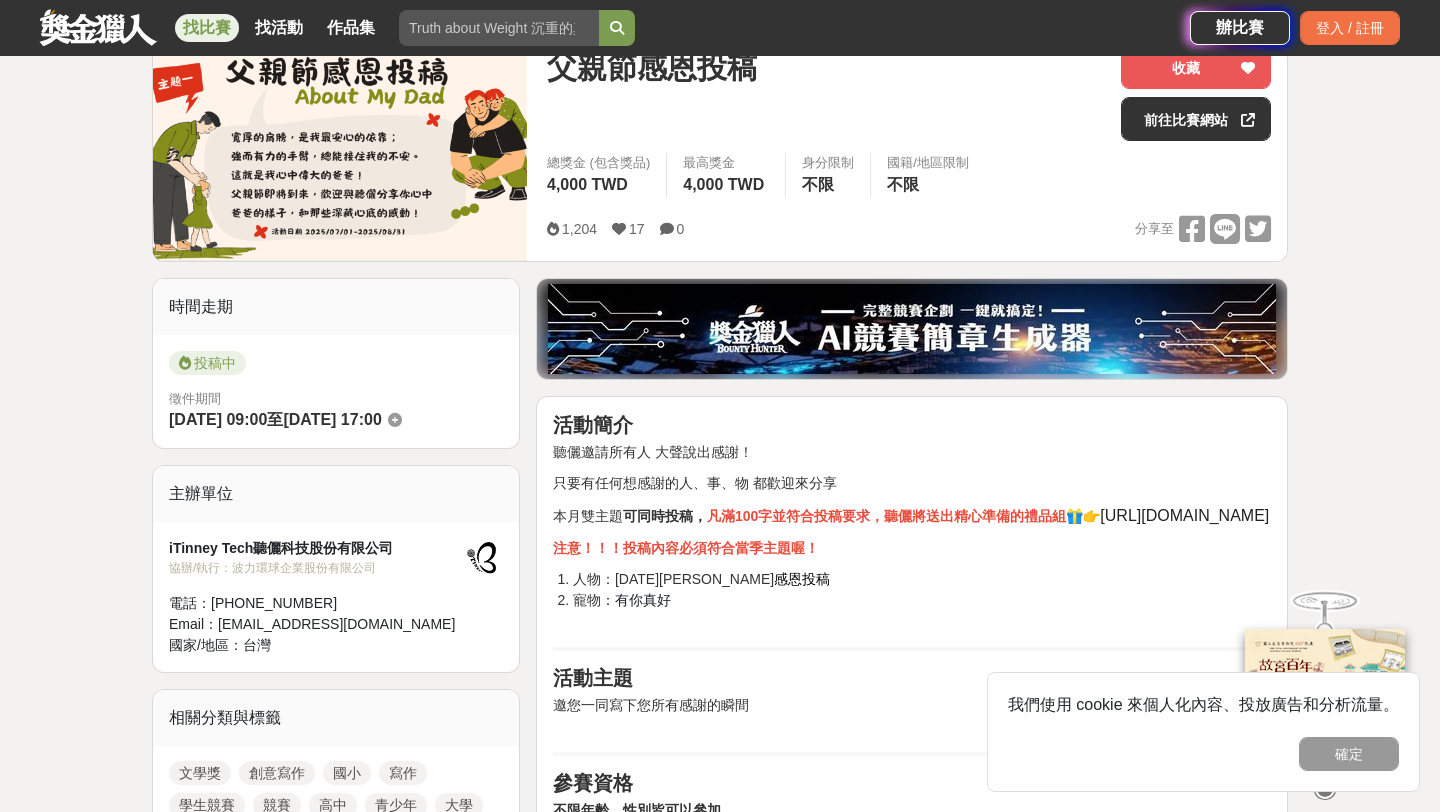 scroll, scrollTop: 309, scrollLeft: 0, axis: vertical 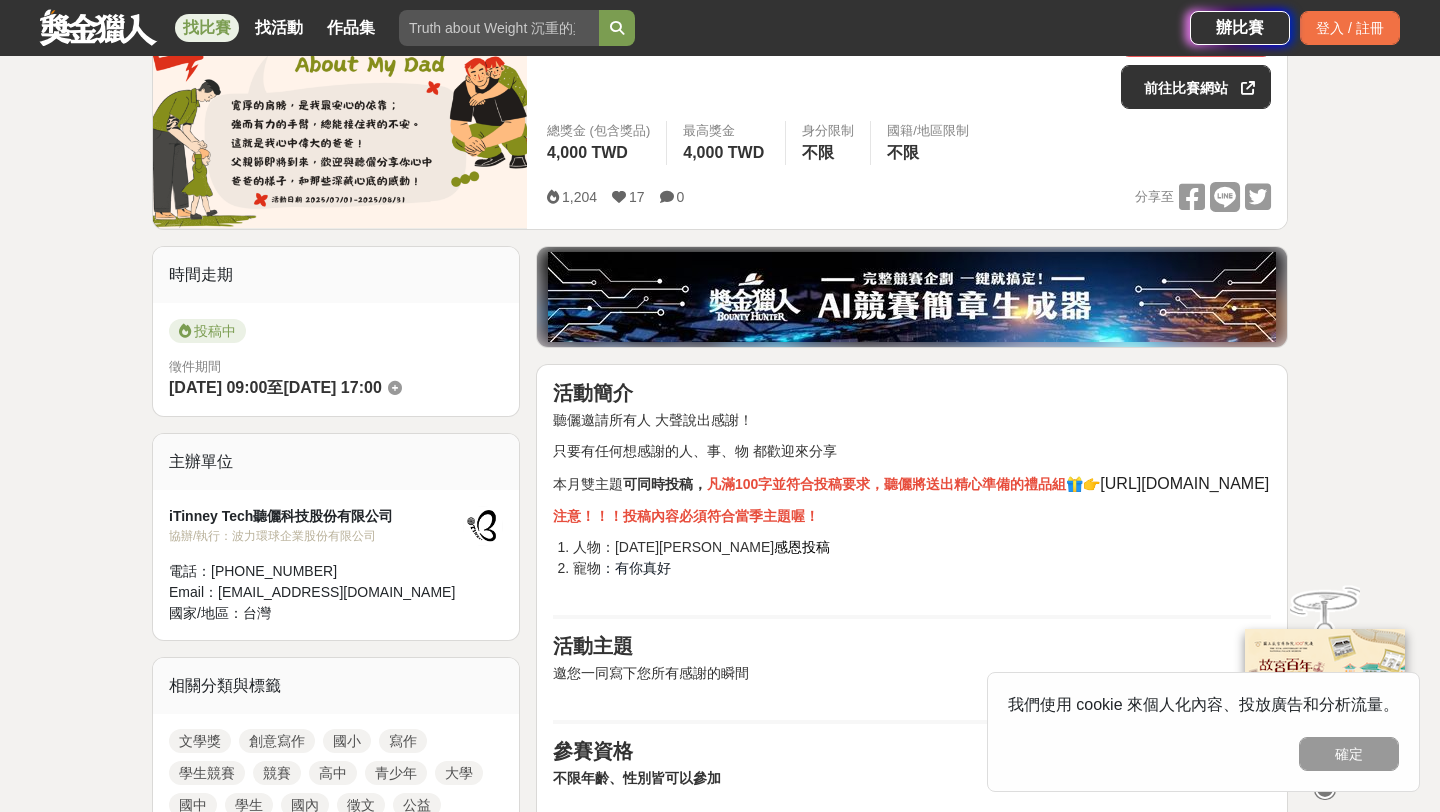 click on "人物：父親節 感恩投稿" at bounding box center [922, 547] 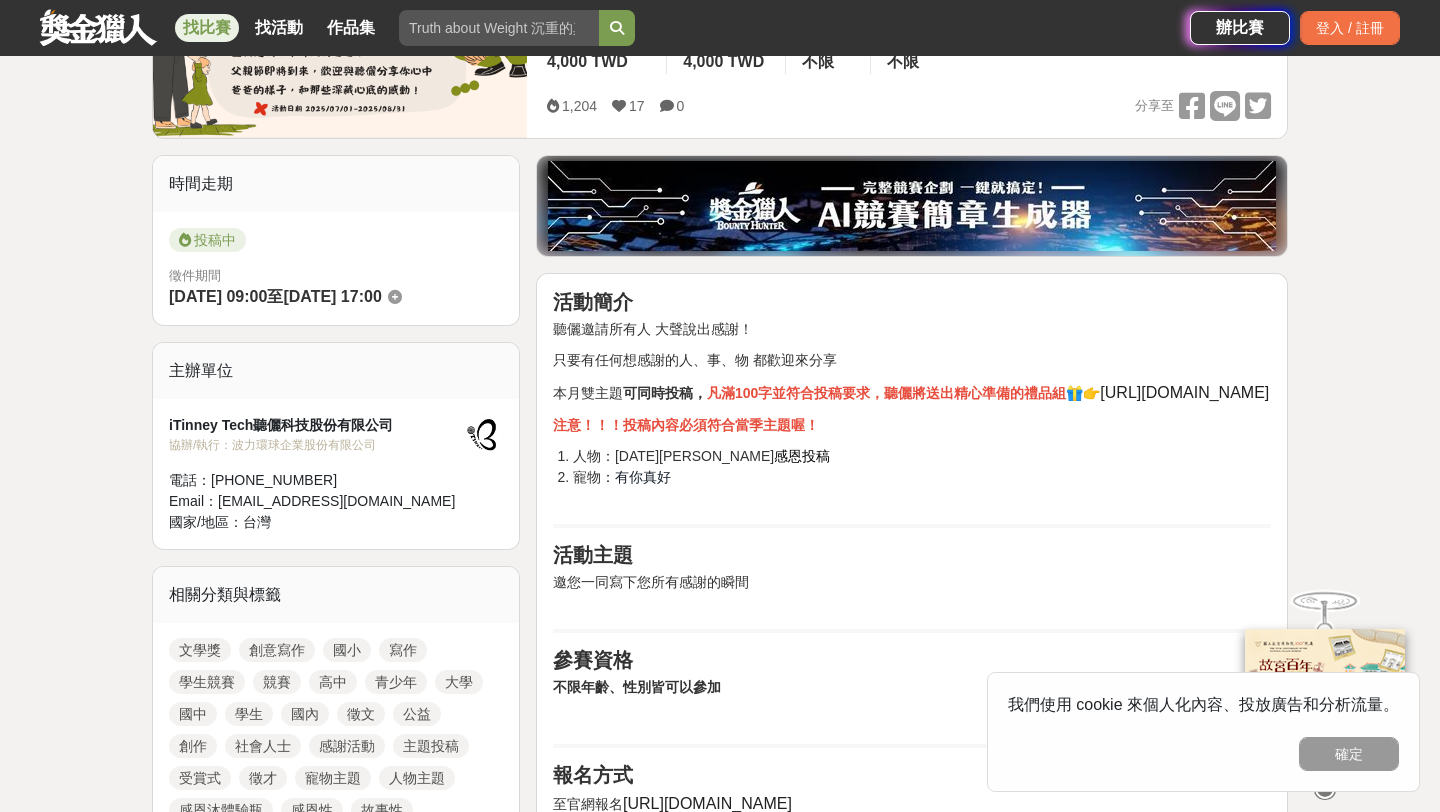 scroll, scrollTop: 403, scrollLeft: 0, axis: vertical 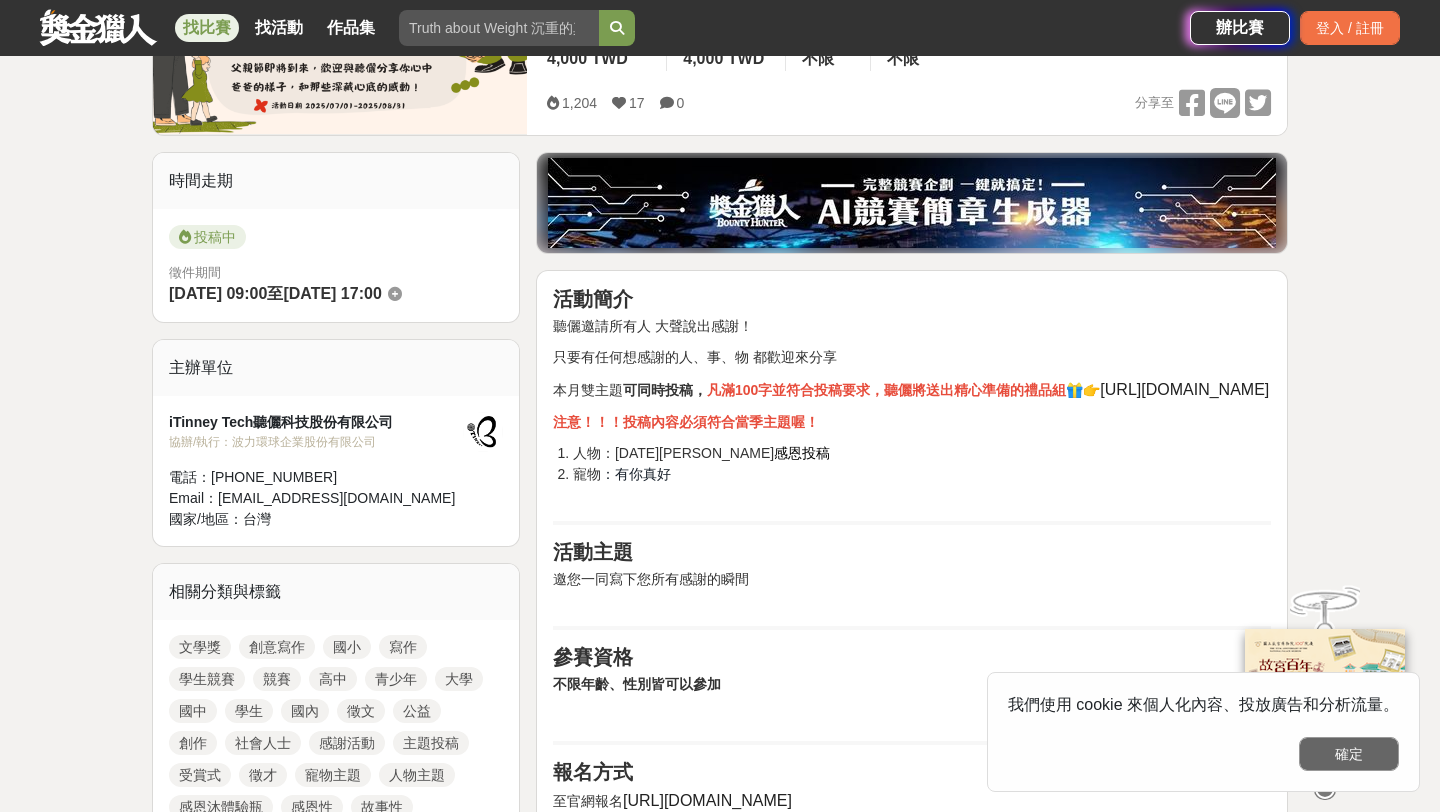 click on "確定" at bounding box center (1349, 754) 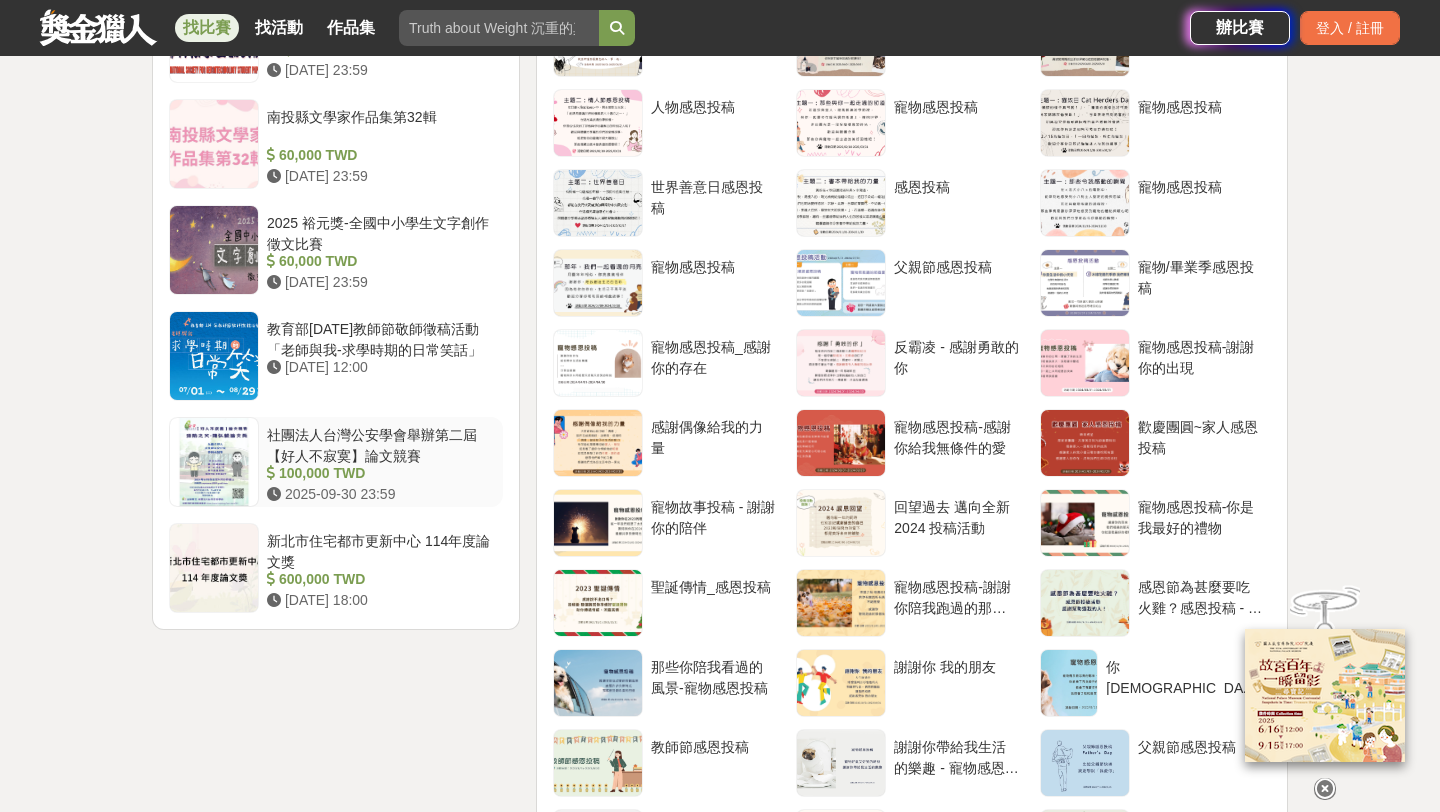 scroll, scrollTop: 2520, scrollLeft: 0, axis: vertical 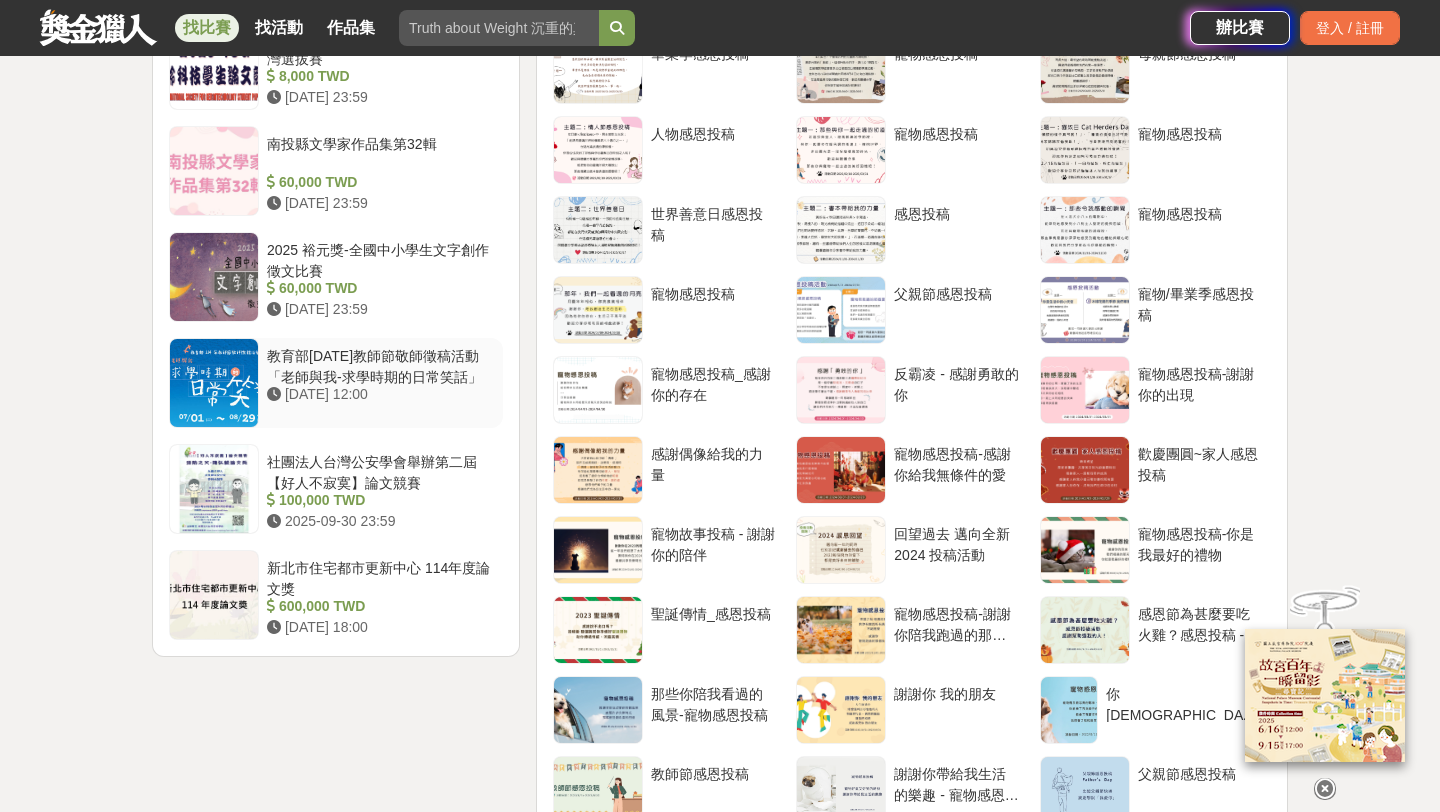 click on "教育部[DATE]教師節敬師徵稿活動「老師與我-求學時期的日常笑話」" at bounding box center (381, 365) 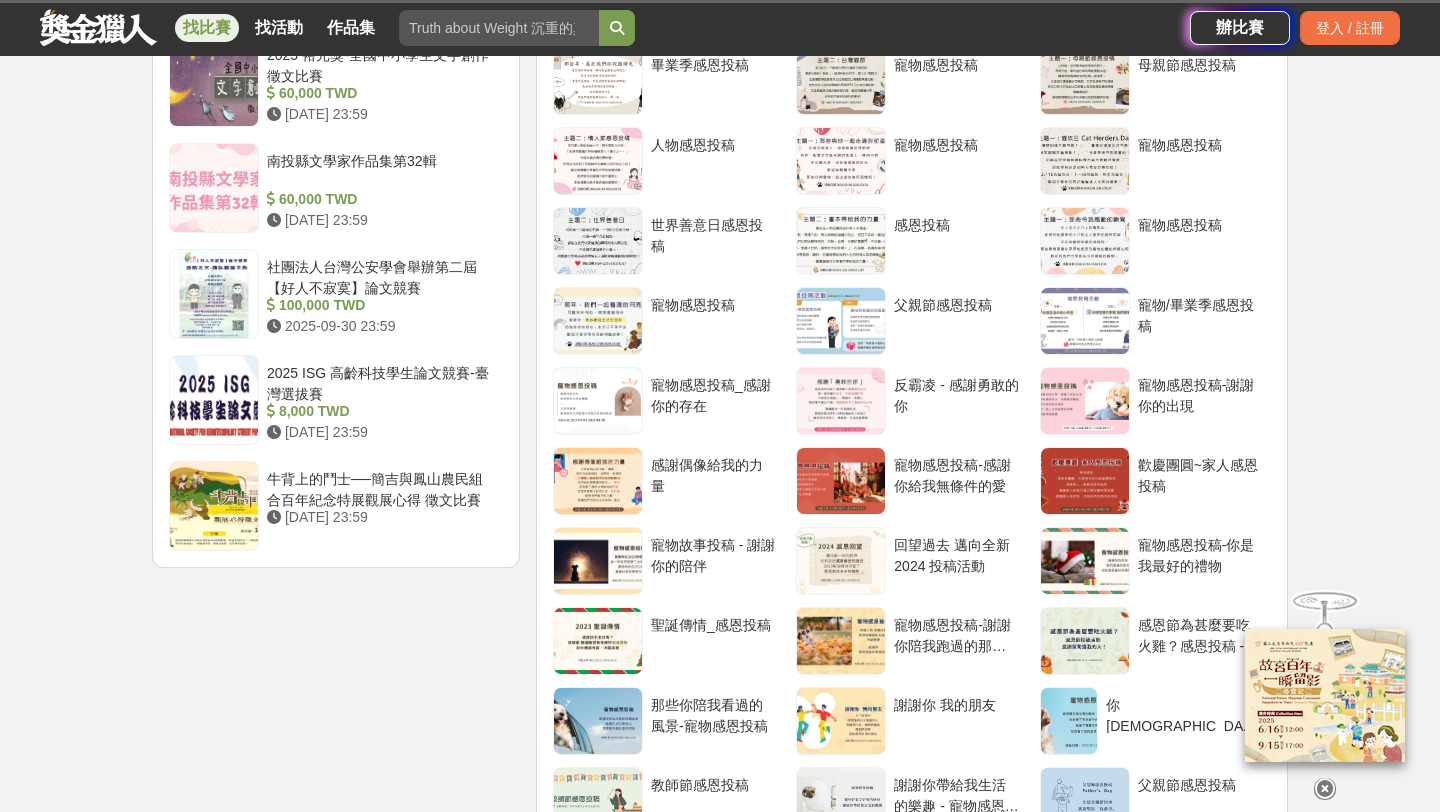 scroll, scrollTop: 2475, scrollLeft: 0, axis: vertical 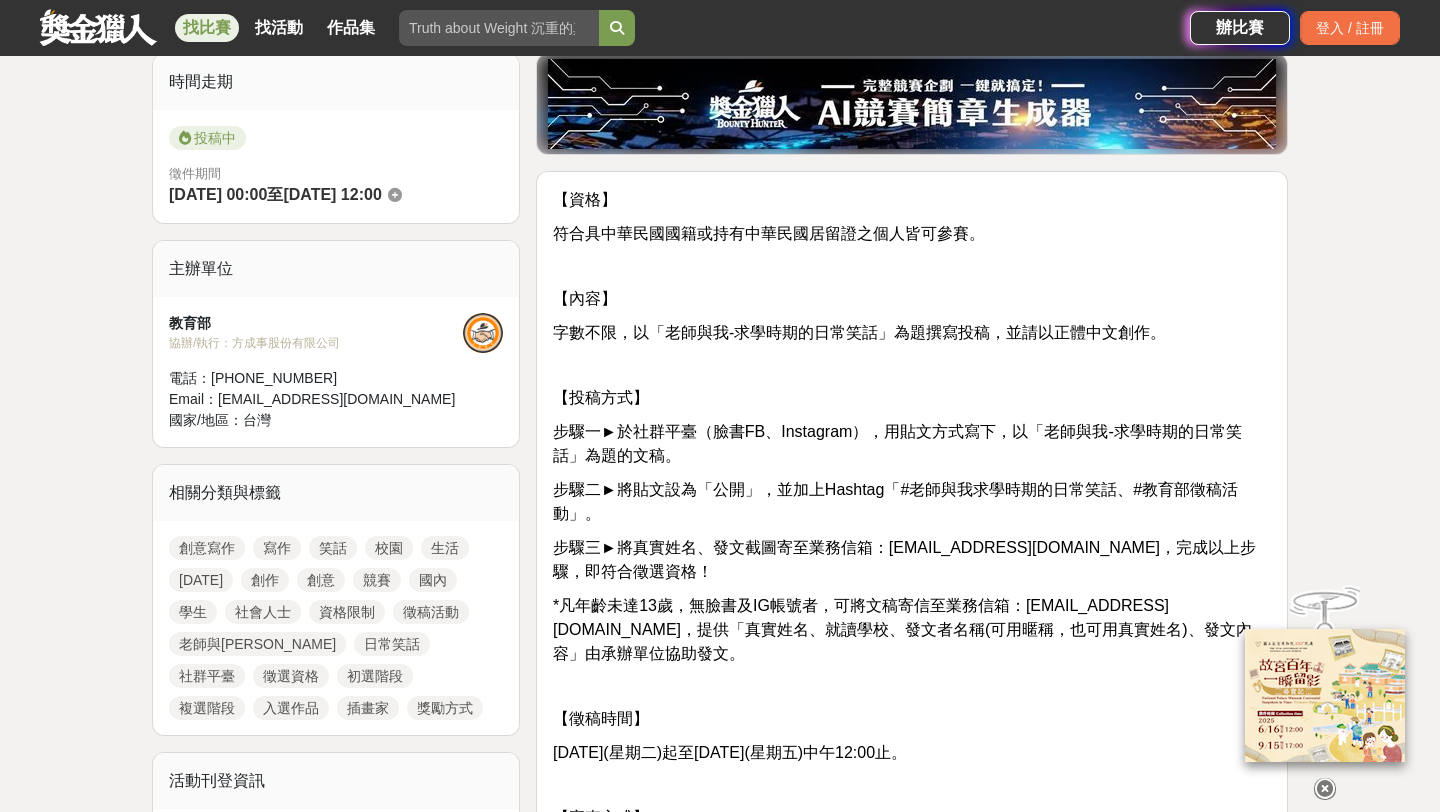 click on "寫作" at bounding box center [277, 548] 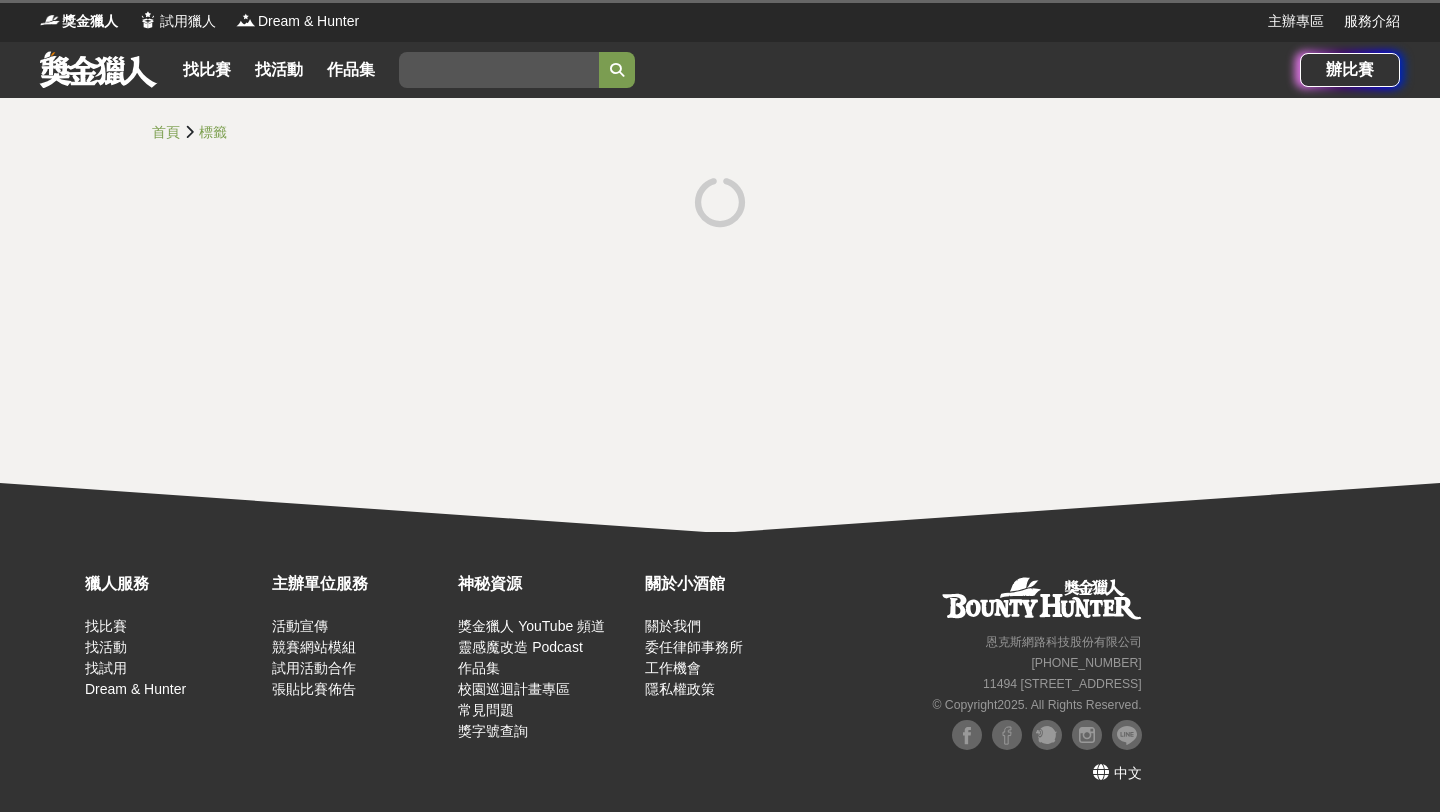 scroll, scrollTop: 0, scrollLeft: 0, axis: both 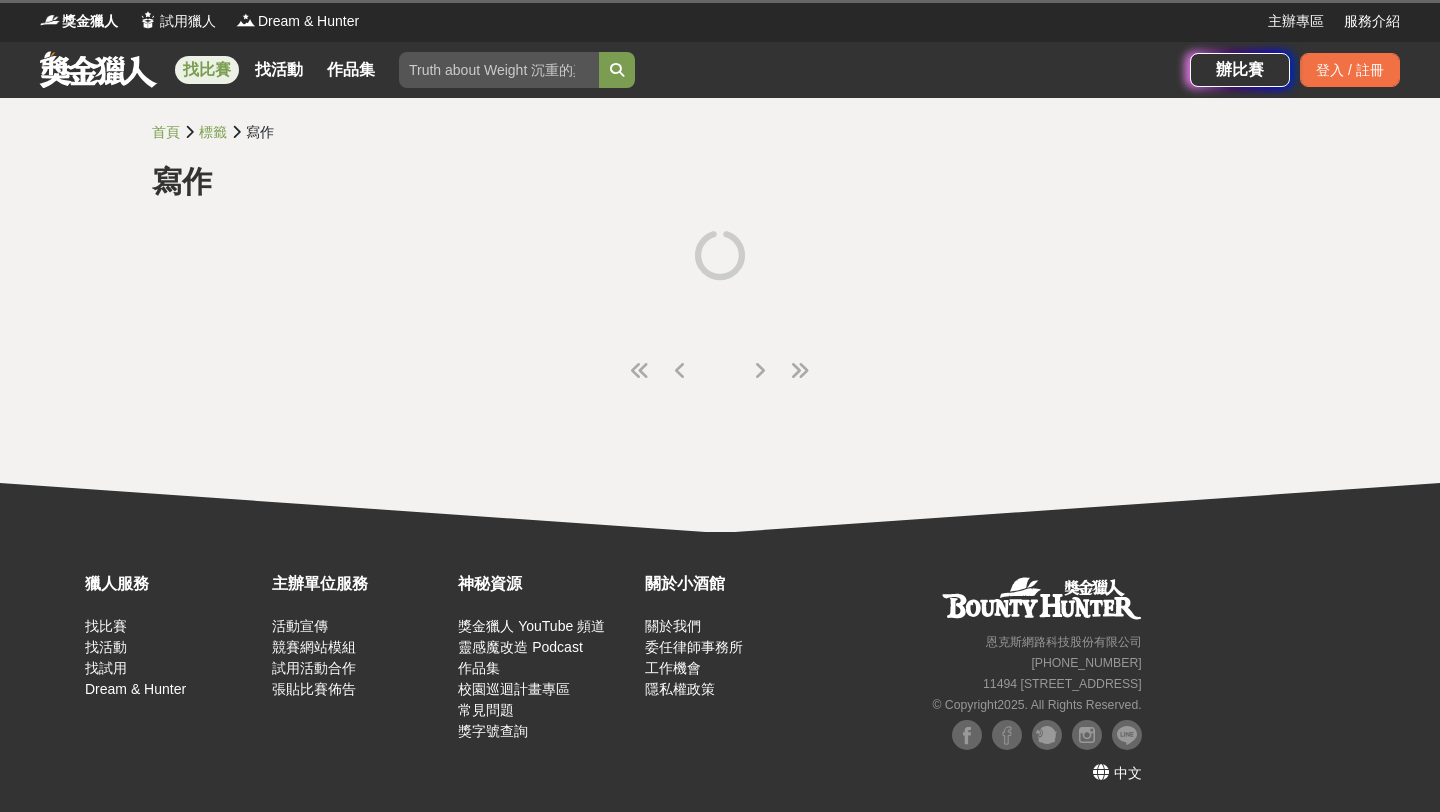 click on "找比賽" at bounding box center [207, 70] 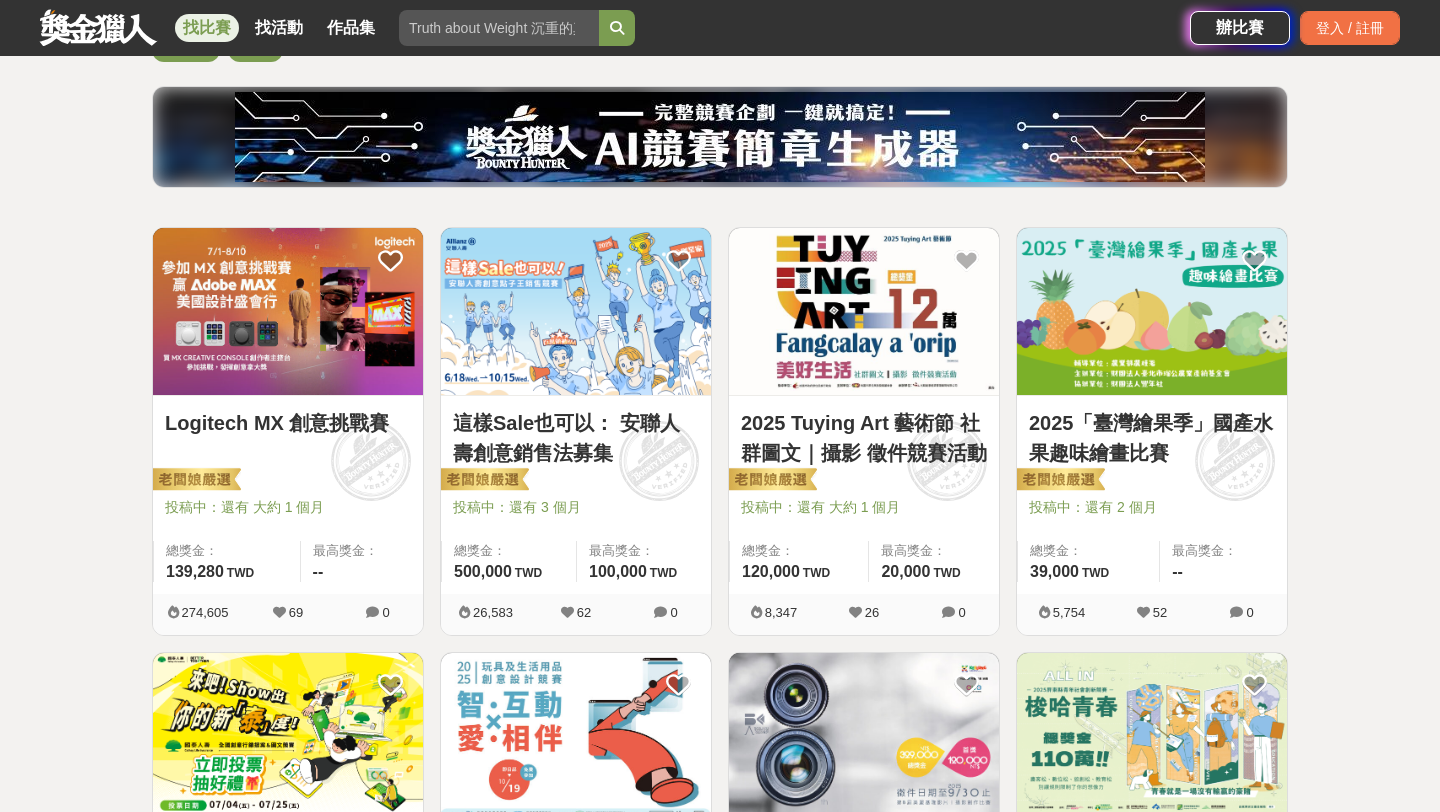 scroll, scrollTop: 254, scrollLeft: 0, axis: vertical 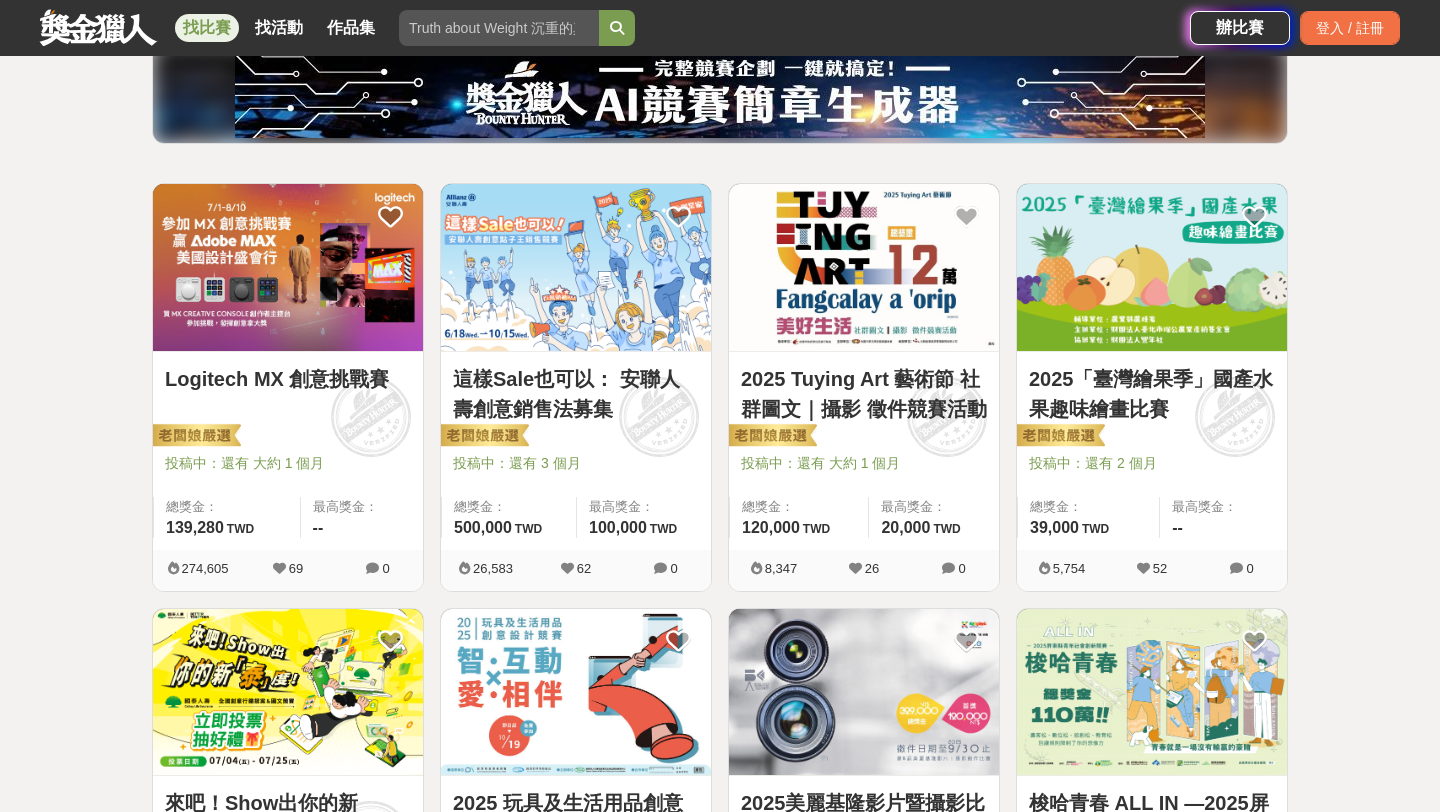 click at bounding box center (1152, 267) 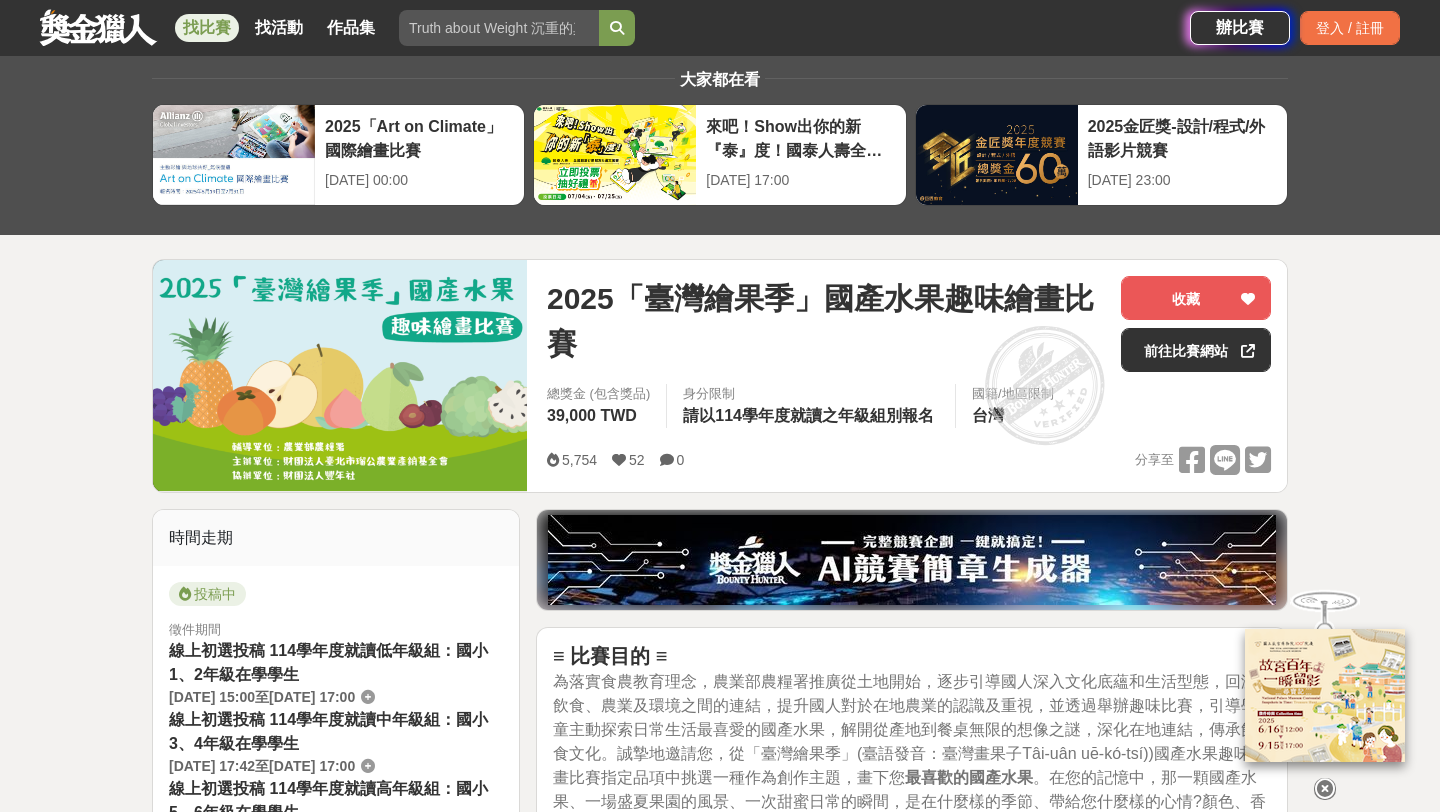 scroll, scrollTop: 30, scrollLeft: 0, axis: vertical 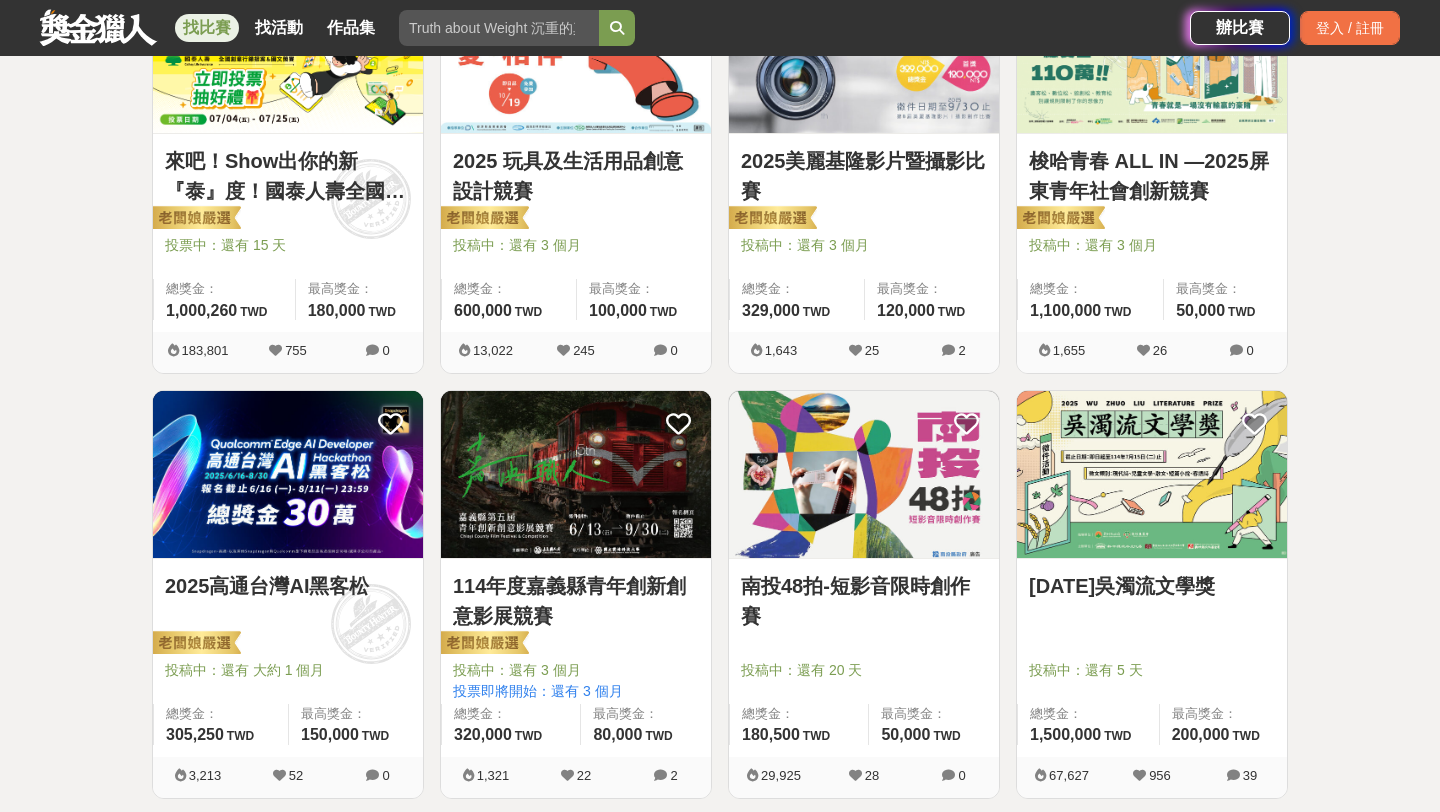 click at bounding box center [1152, 474] 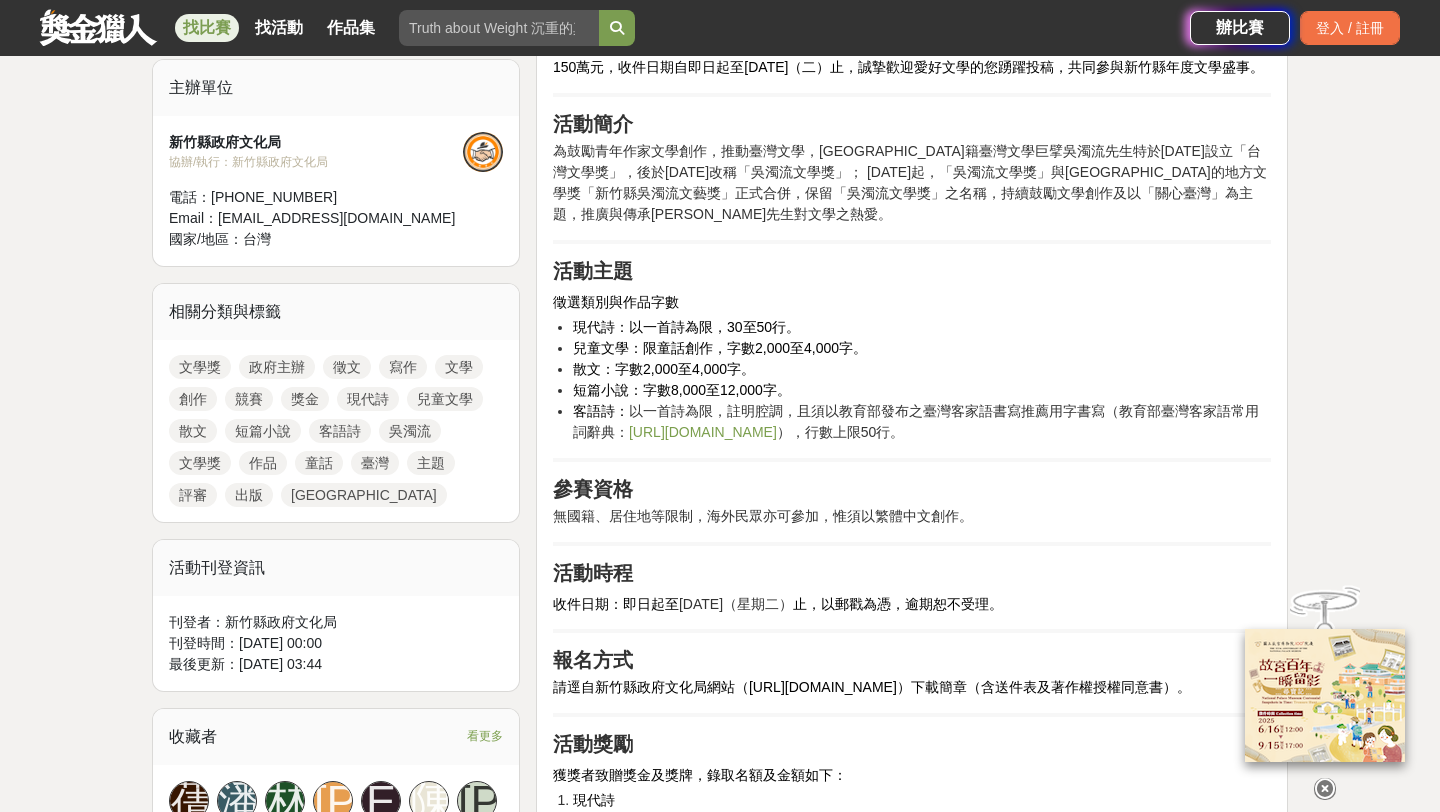 scroll, scrollTop: 0, scrollLeft: 0, axis: both 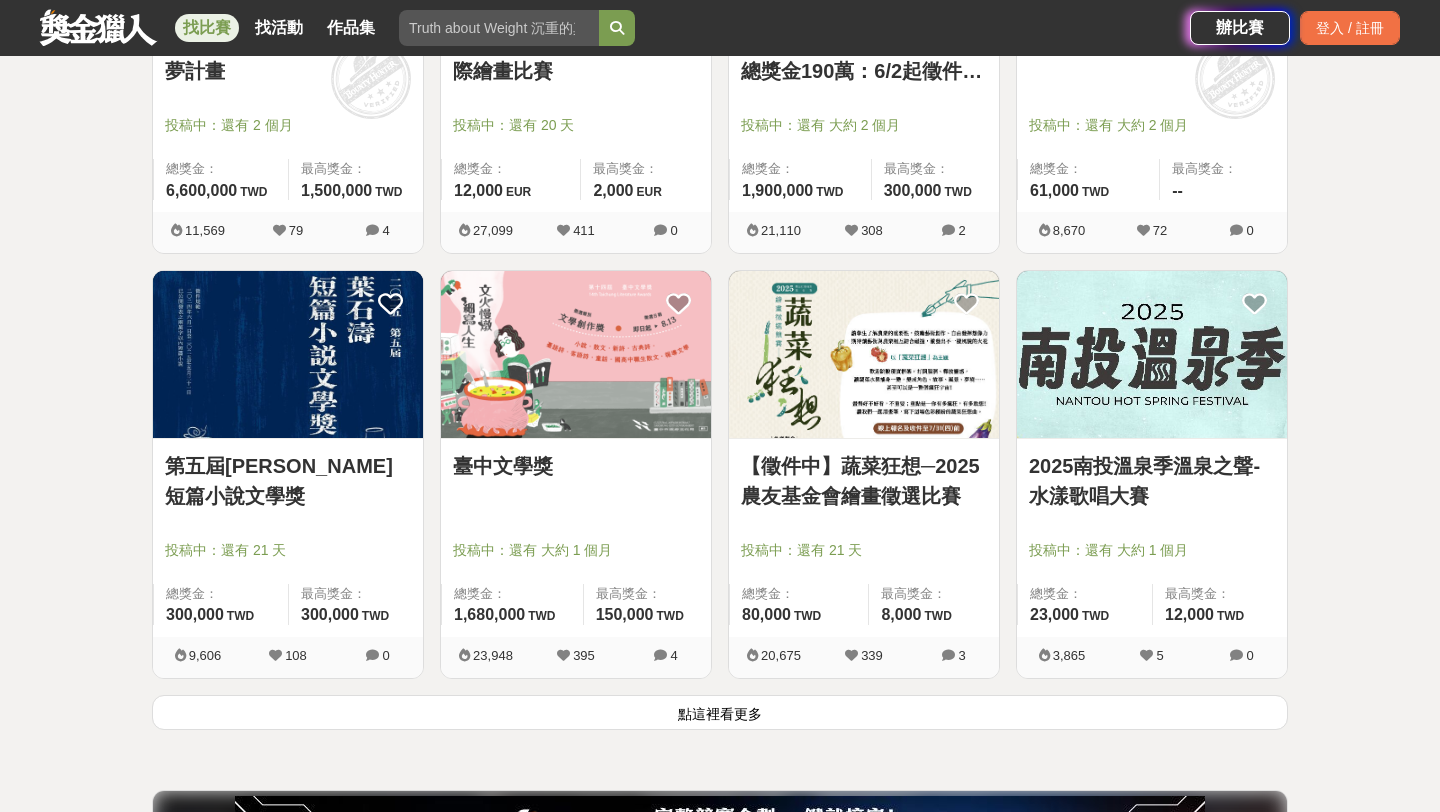 click on "點這裡看更多" at bounding box center [720, 712] 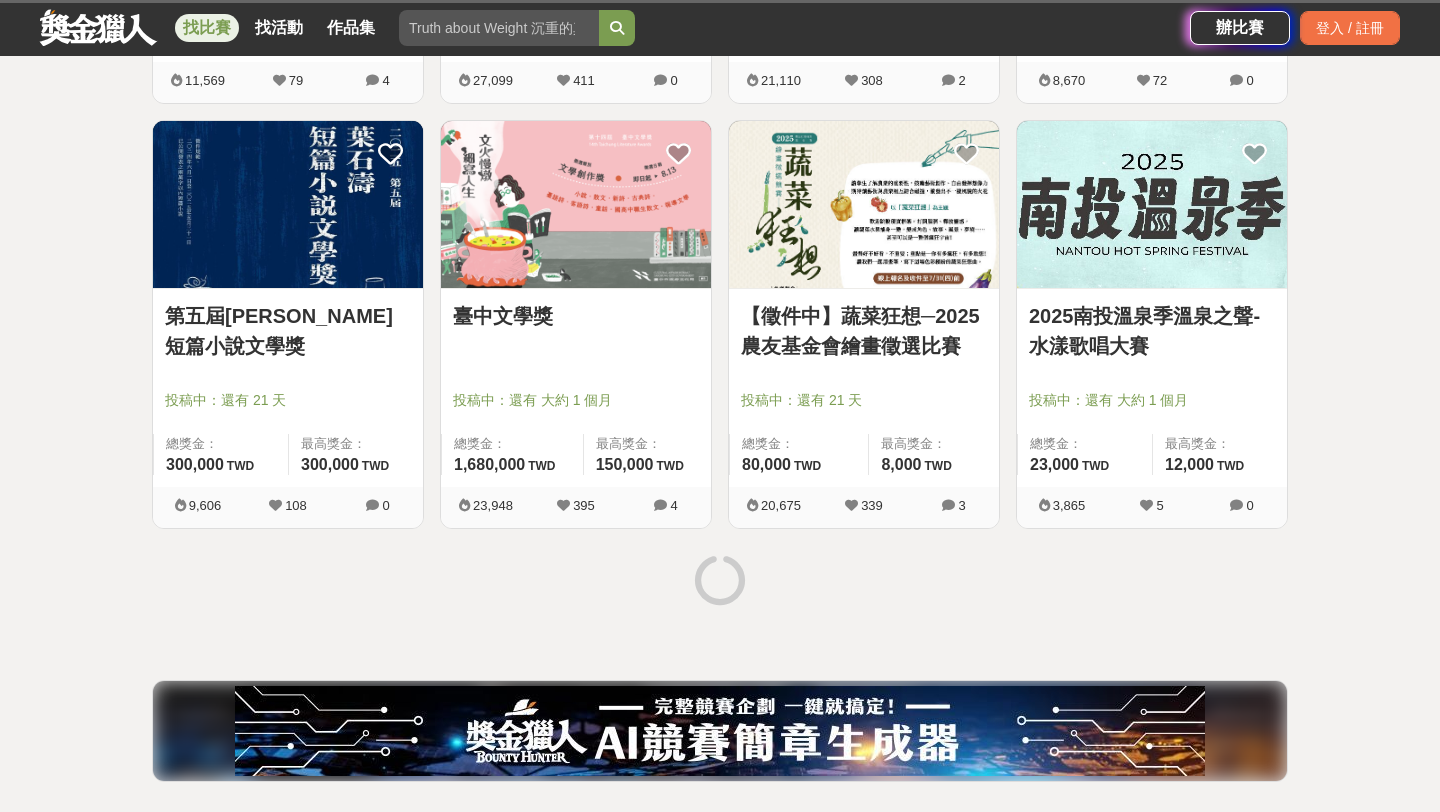 scroll, scrollTop: 2428, scrollLeft: 0, axis: vertical 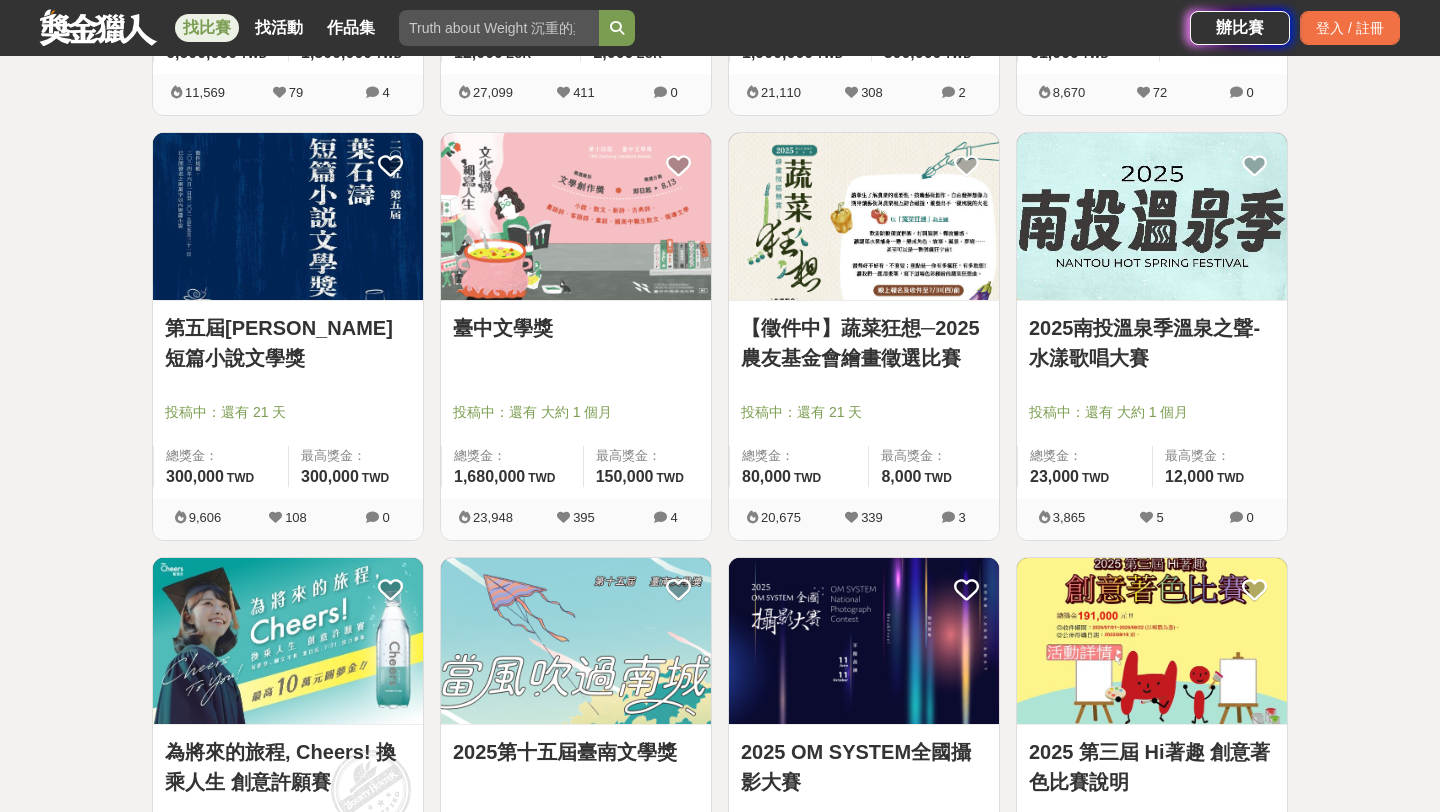 click at bounding box center (288, 216) 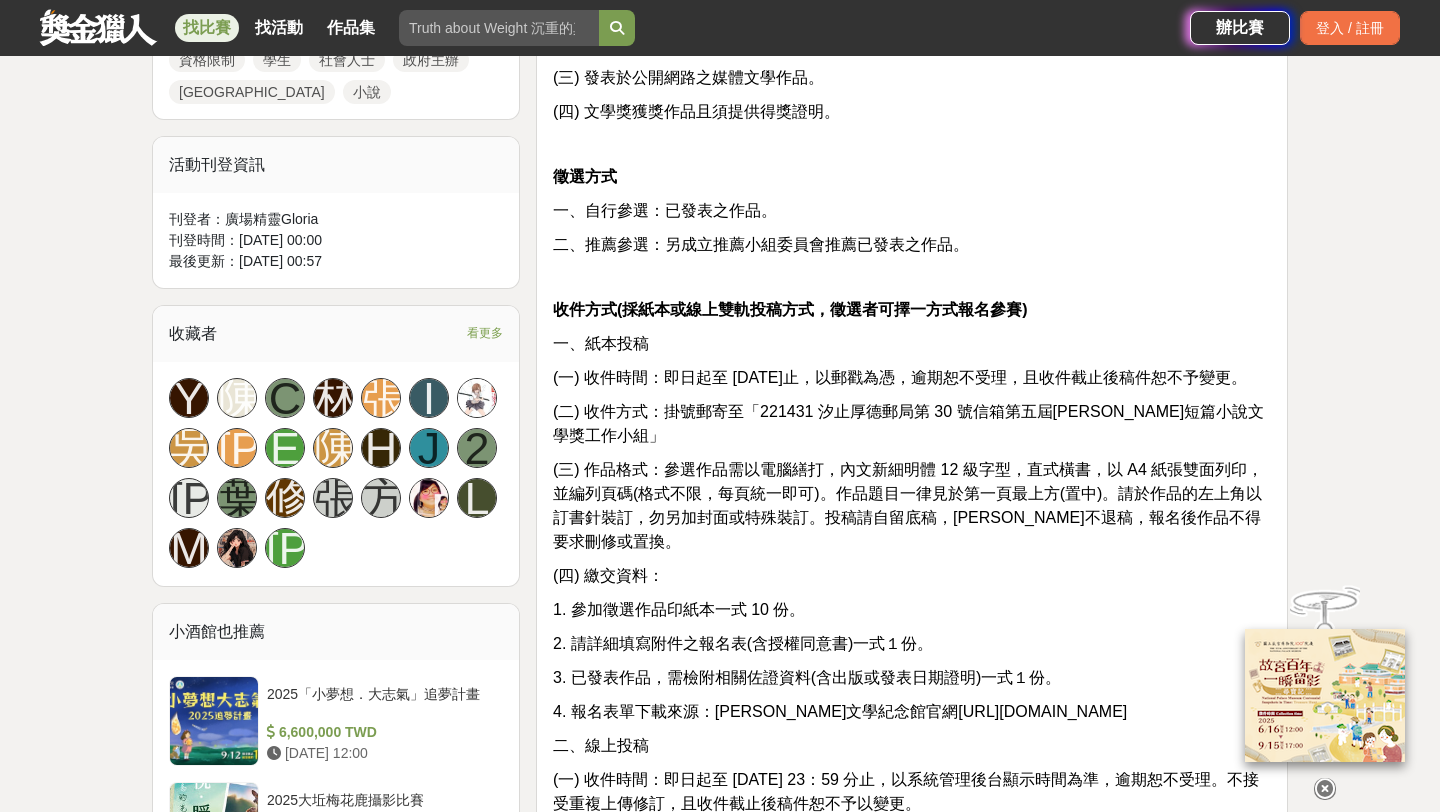 scroll, scrollTop: 886, scrollLeft: 0, axis: vertical 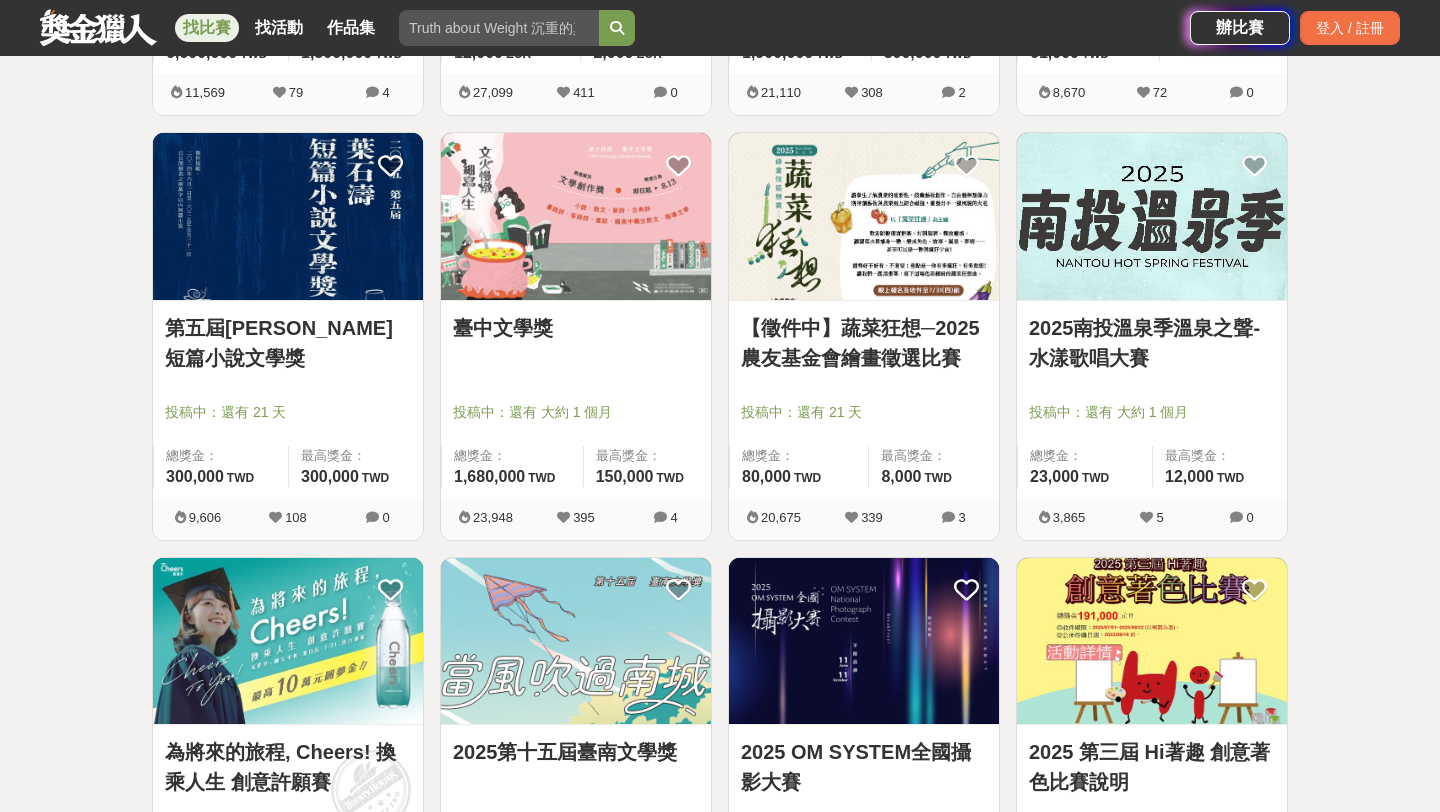 click at bounding box center (576, 216) 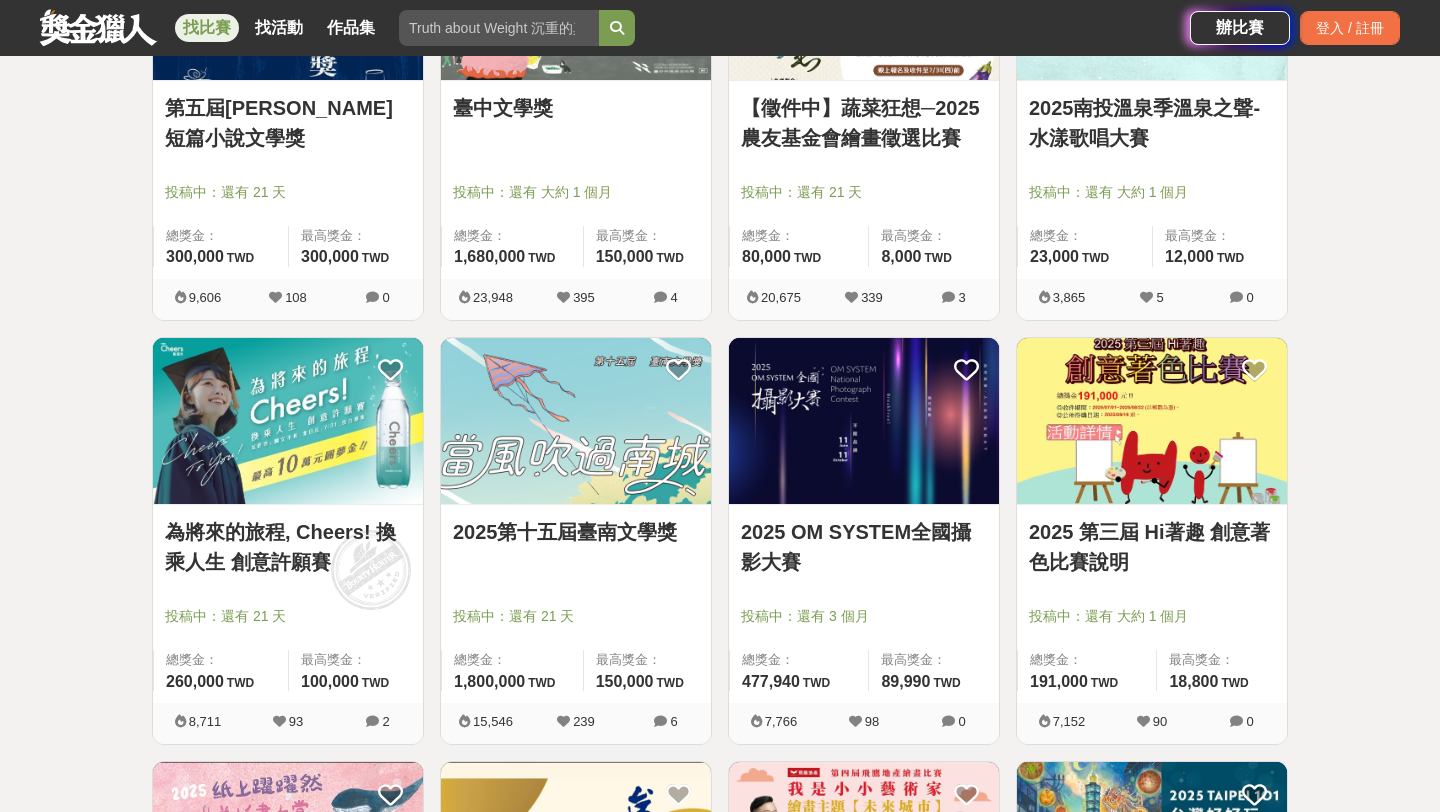 scroll, scrollTop: 2654, scrollLeft: 0, axis: vertical 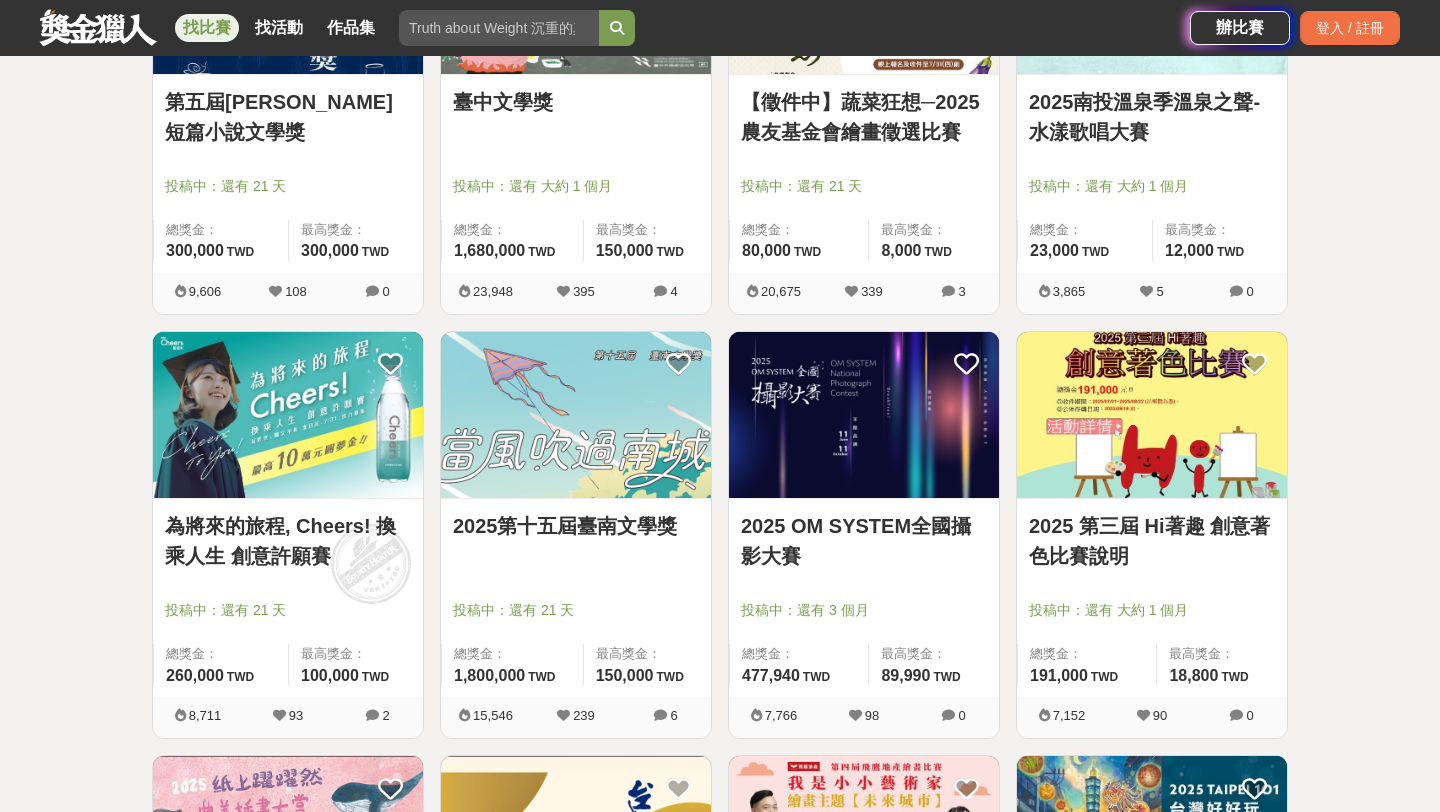 click at bounding box center [1152, 415] 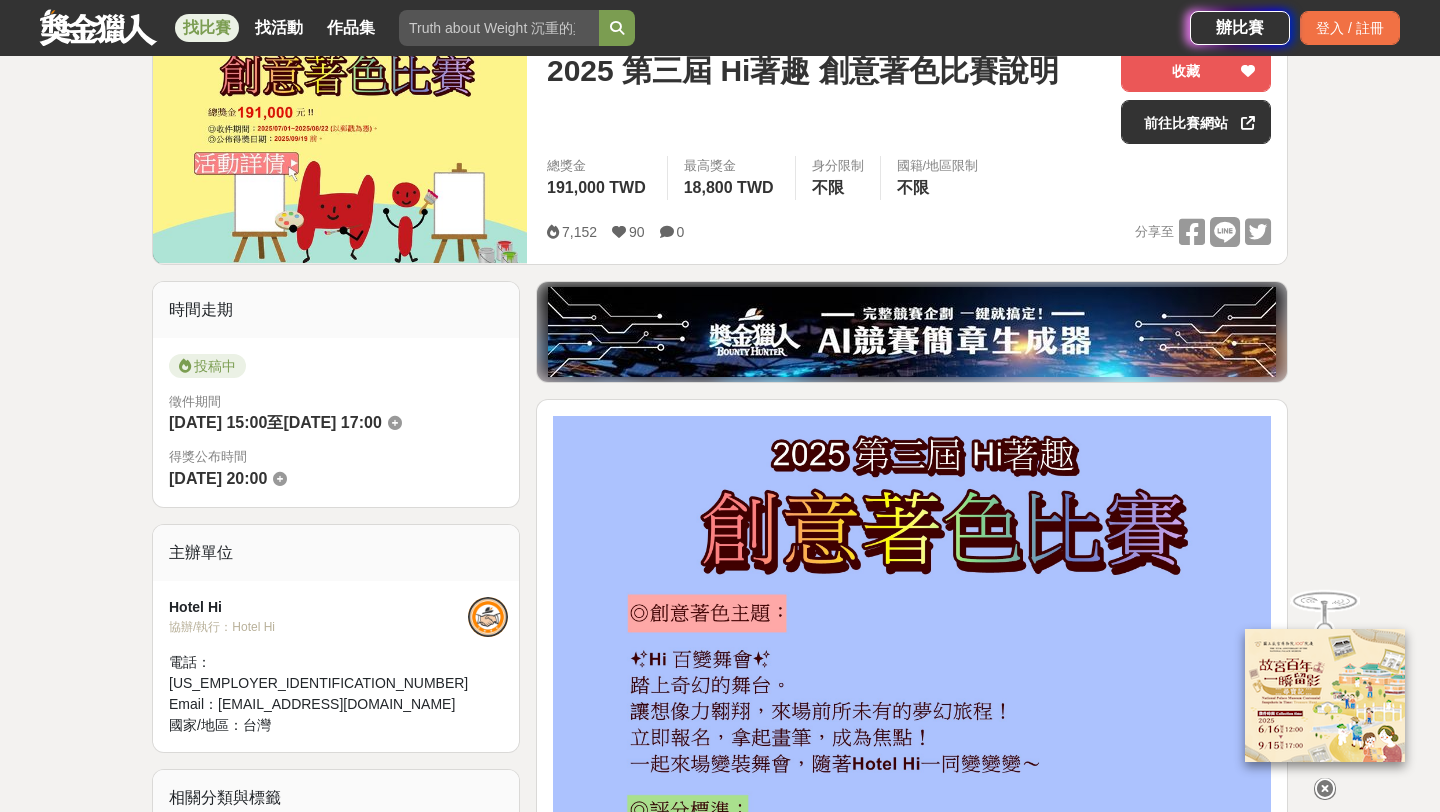 scroll, scrollTop: 200, scrollLeft: 0, axis: vertical 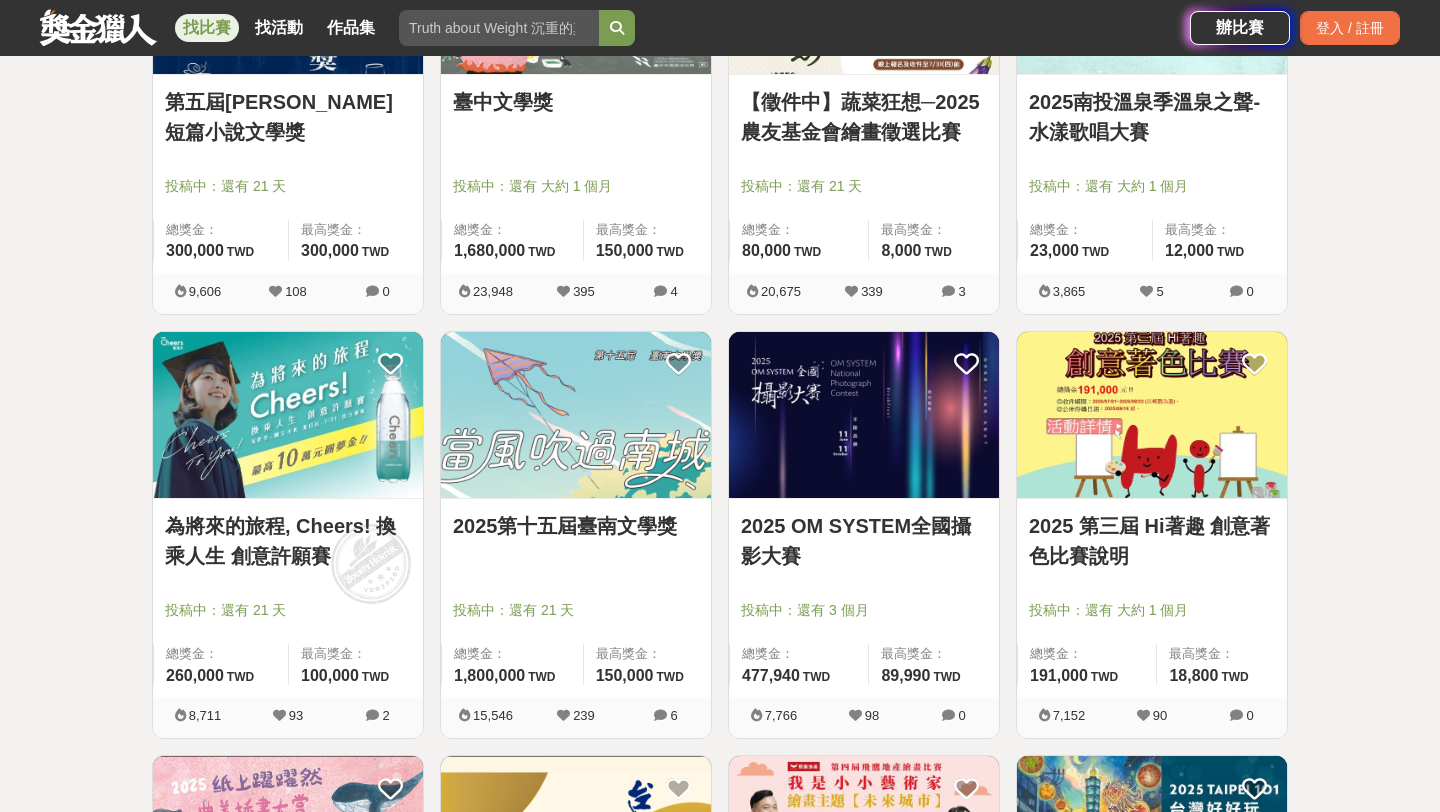 click at bounding box center [864, 415] 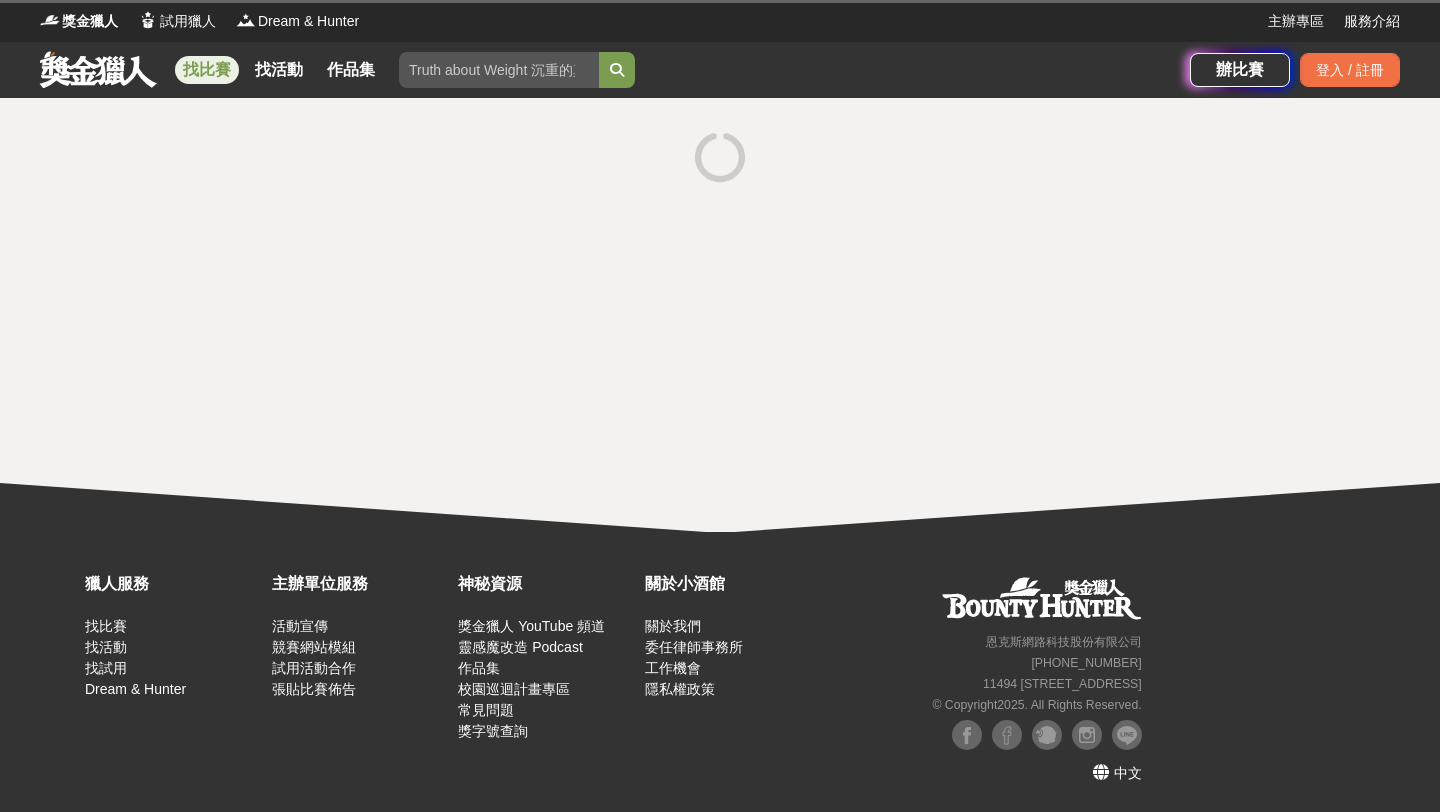 scroll, scrollTop: 0, scrollLeft: 0, axis: both 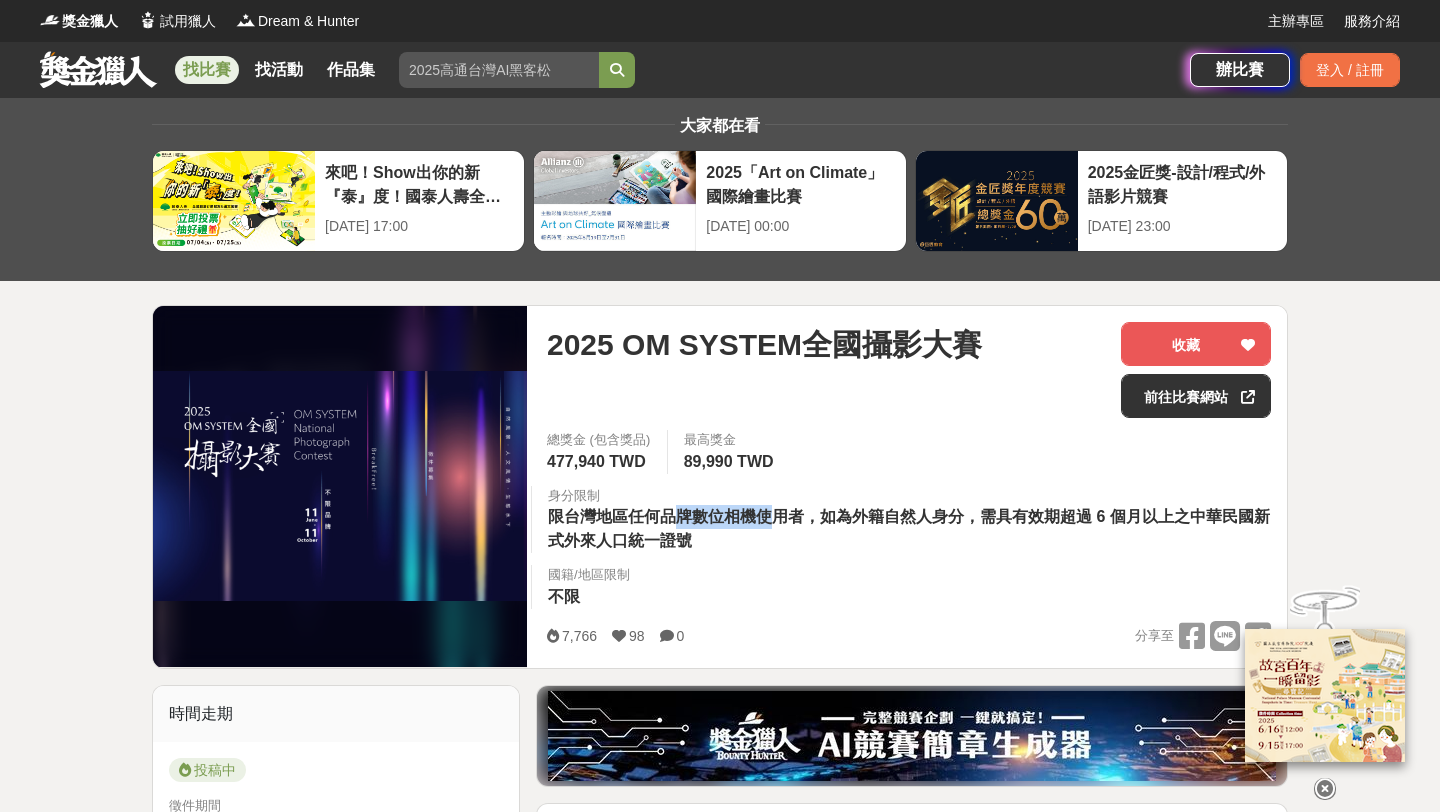 drag, startPoint x: 670, startPoint y: 517, endPoint x: 772, endPoint y: 521, distance: 102.0784 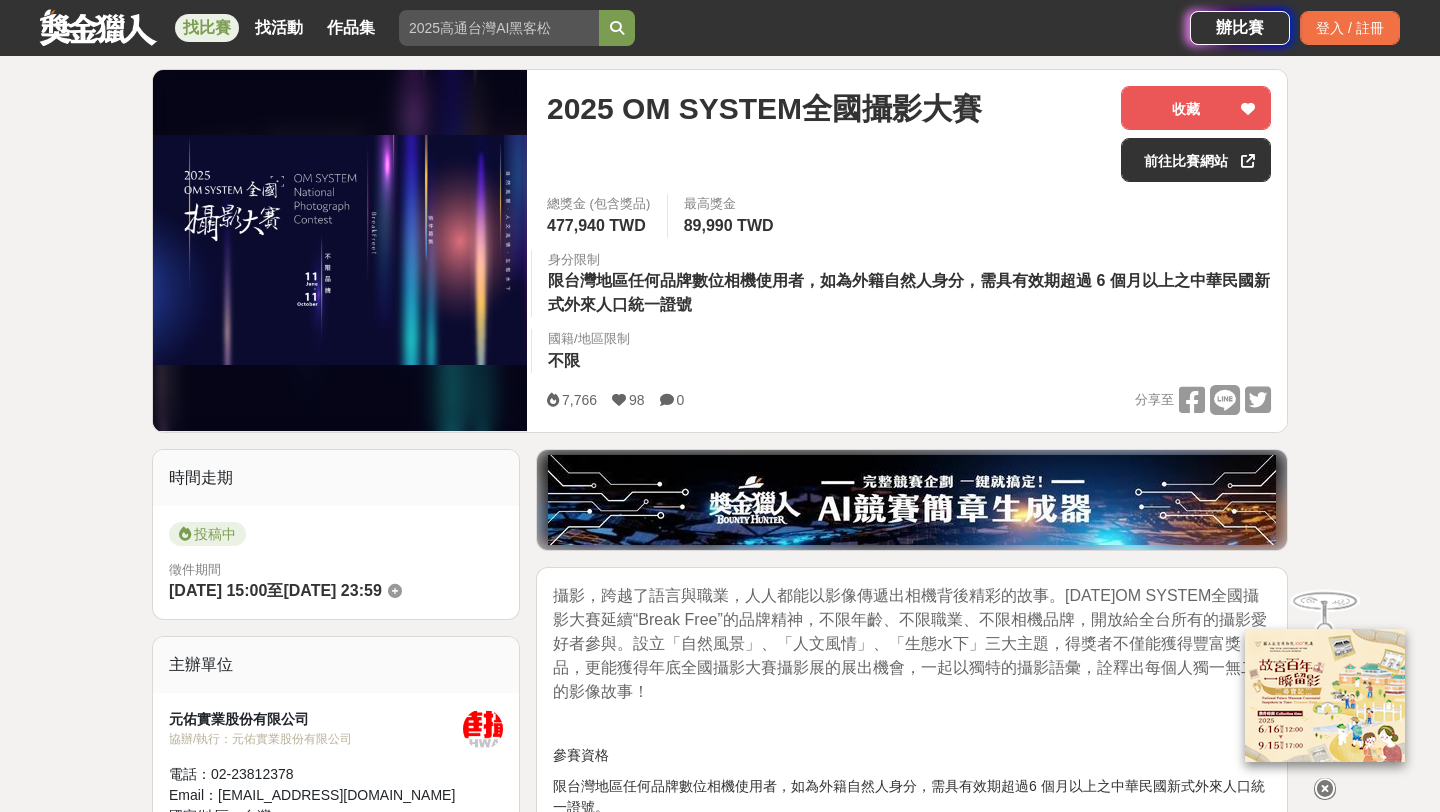 scroll, scrollTop: 288, scrollLeft: 0, axis: vertical 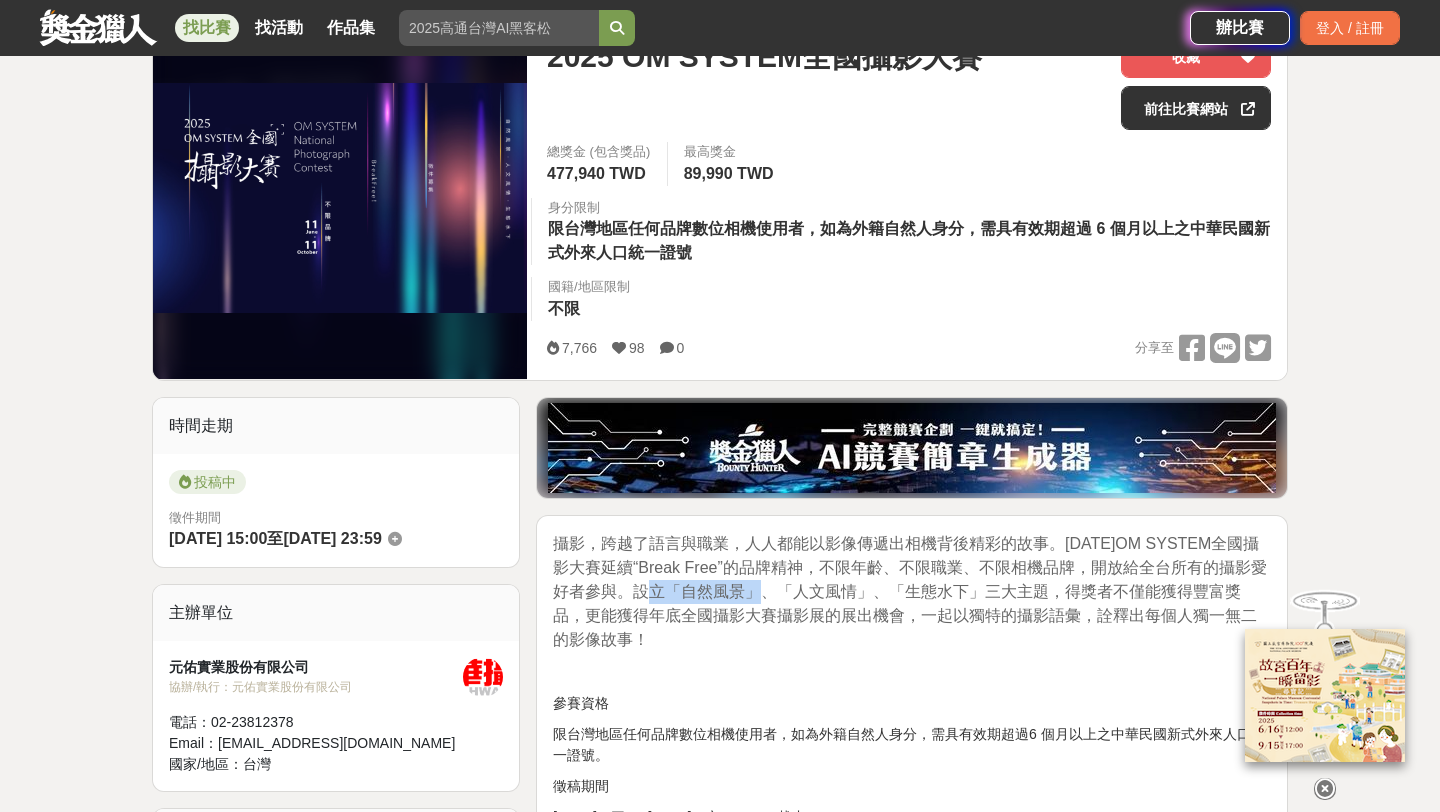 drag, startPoint x: 666, startPoint y: 592, endPoint x: 770, endPoint y: 593, distance: 104.00481 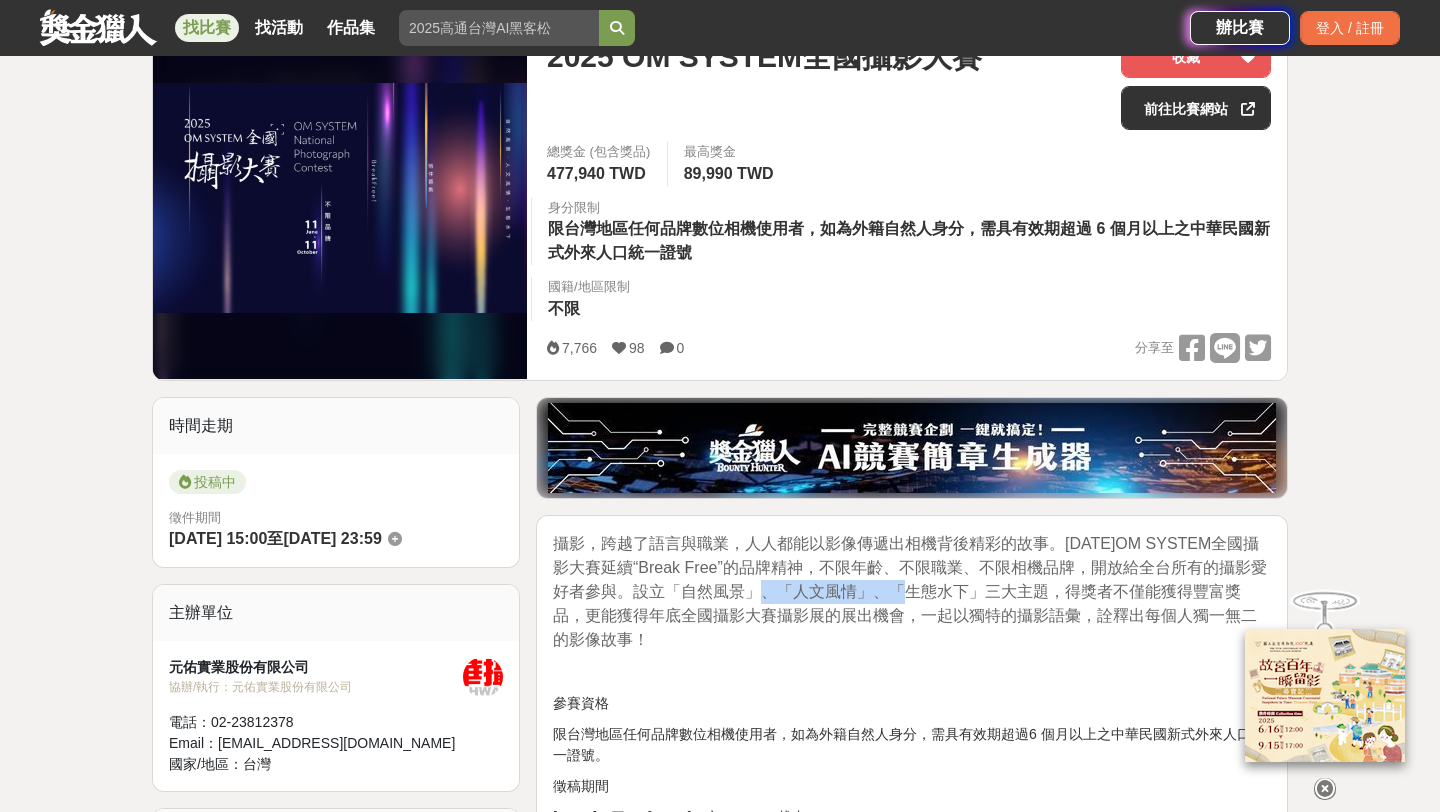 drag, startPoint x: 778, startPoint y: 582, endPoint x: 914, endPoint y: 585, distance: 136.03308 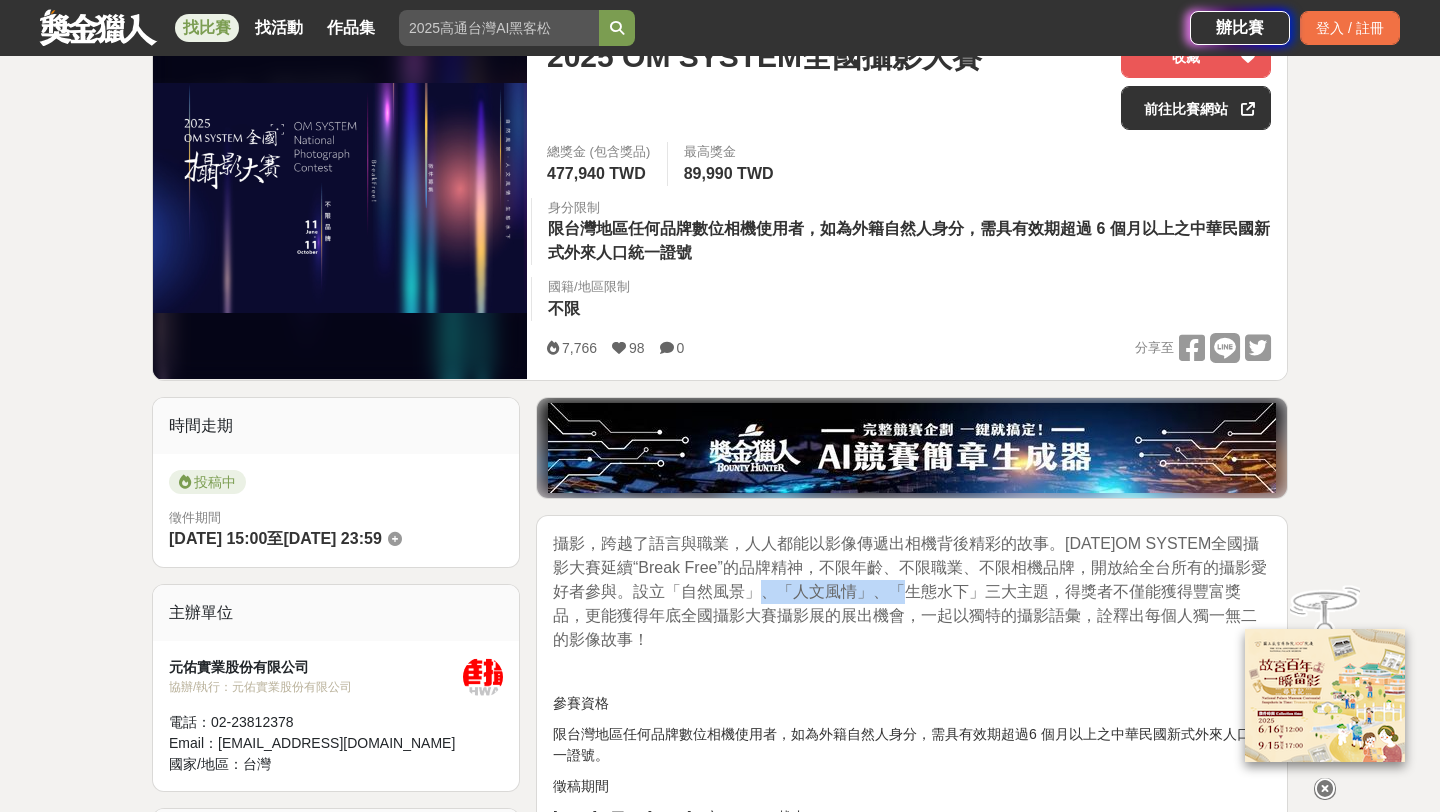 click on "攝影，跨越了語言與職業，人人都能以影像傳遞出相機背後精彩的故事。[DATE]OM SYSTEM全國攝影大賽延續“Break Free”的品牌精神，不限年齡、不限職業、不限相機品牌，開放給全台所有的攝影愛好者參與。設立「自然風景」、「人文風情」、「生態水下」三大主題，得獎者不僅能獲得豐富獎品，更能獲得年底全國攝影大賽攝影展的展出機會，一起以獨特的攝影語彙，詮釋出每個人獨一無二的影像故事！" at bounding box center (910, 591) 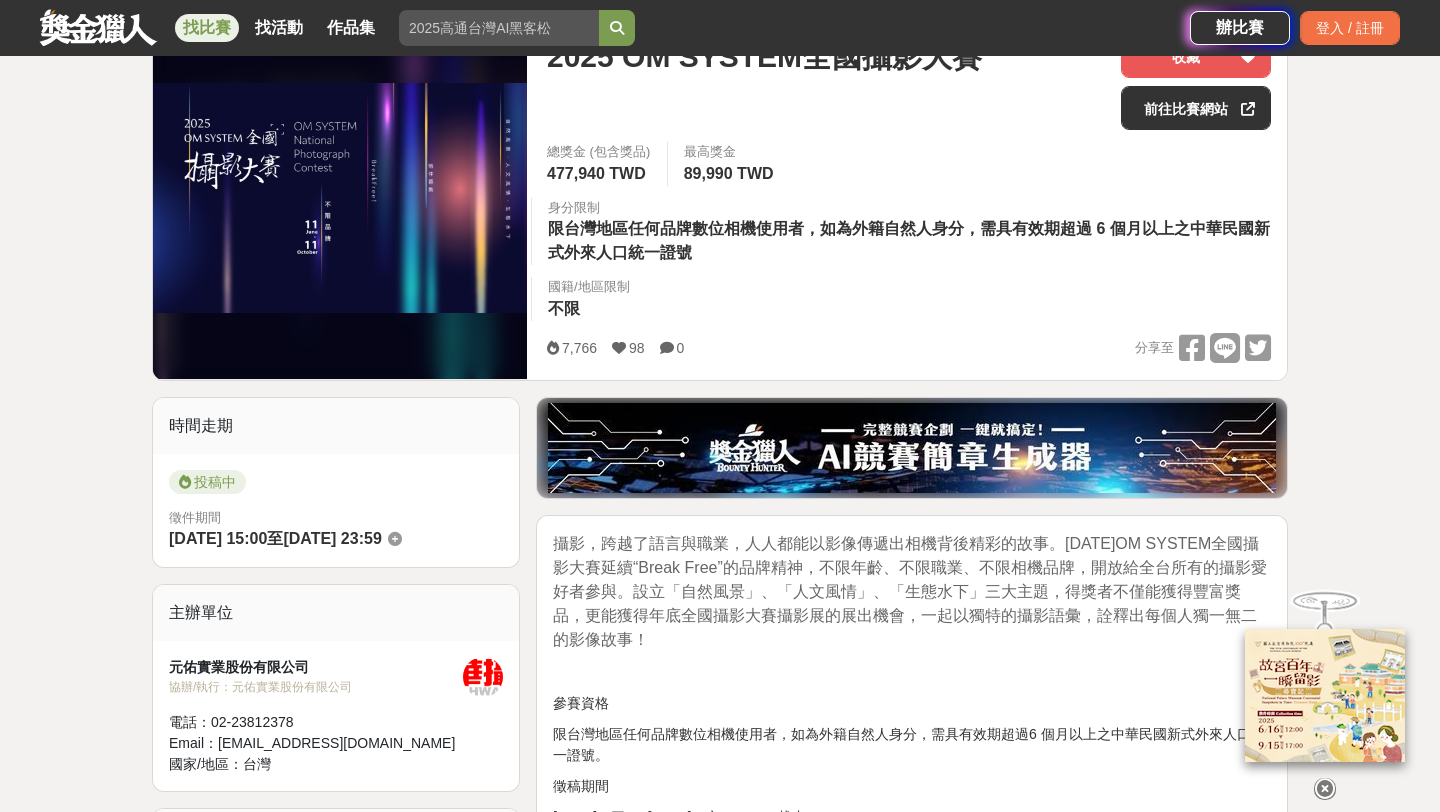 click on "攝影，跨越了語言與職業，人人都能以影像傳遞出相機背後精彩的故事。[DATE]OM SYSTEM全國攝影大賽延續“Break Free”的品牌精神，不限年齡、不限職業、不限相機品牌，開放給全台所有的攝影愛好者參與。設立「自然風景」、「人文風情」、「生態水下」三大主題，得獎者不僅能獲得豐富獎品，更能獲得年底全國攝影大賽攝影展的展出機會，一起以獨特的攝影語彙，詮釋出每個人獨一無二的影像故事！" at bounding box center [910, 591] 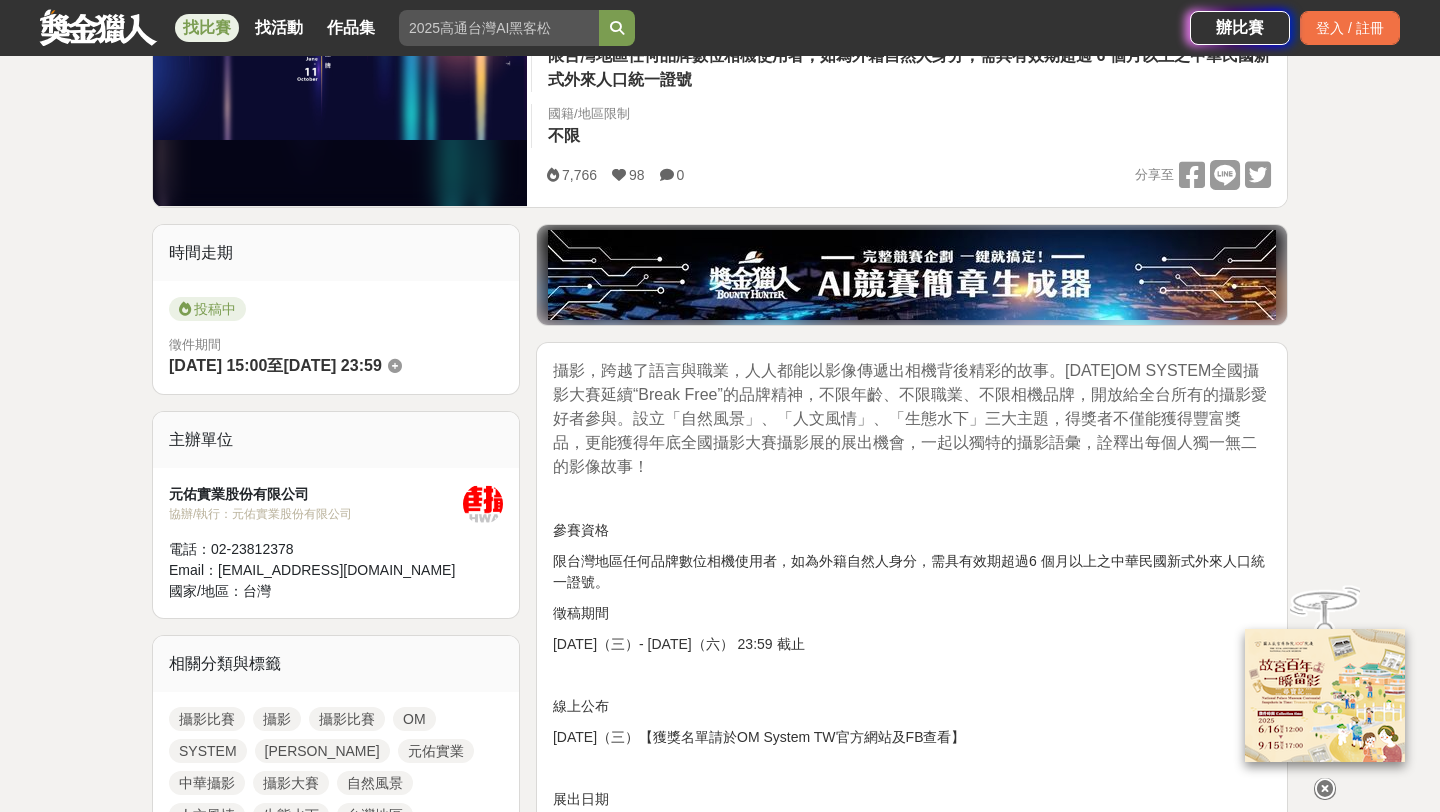 scroll, scrollTop: 481, scrollLeft: 0, axis: vertical 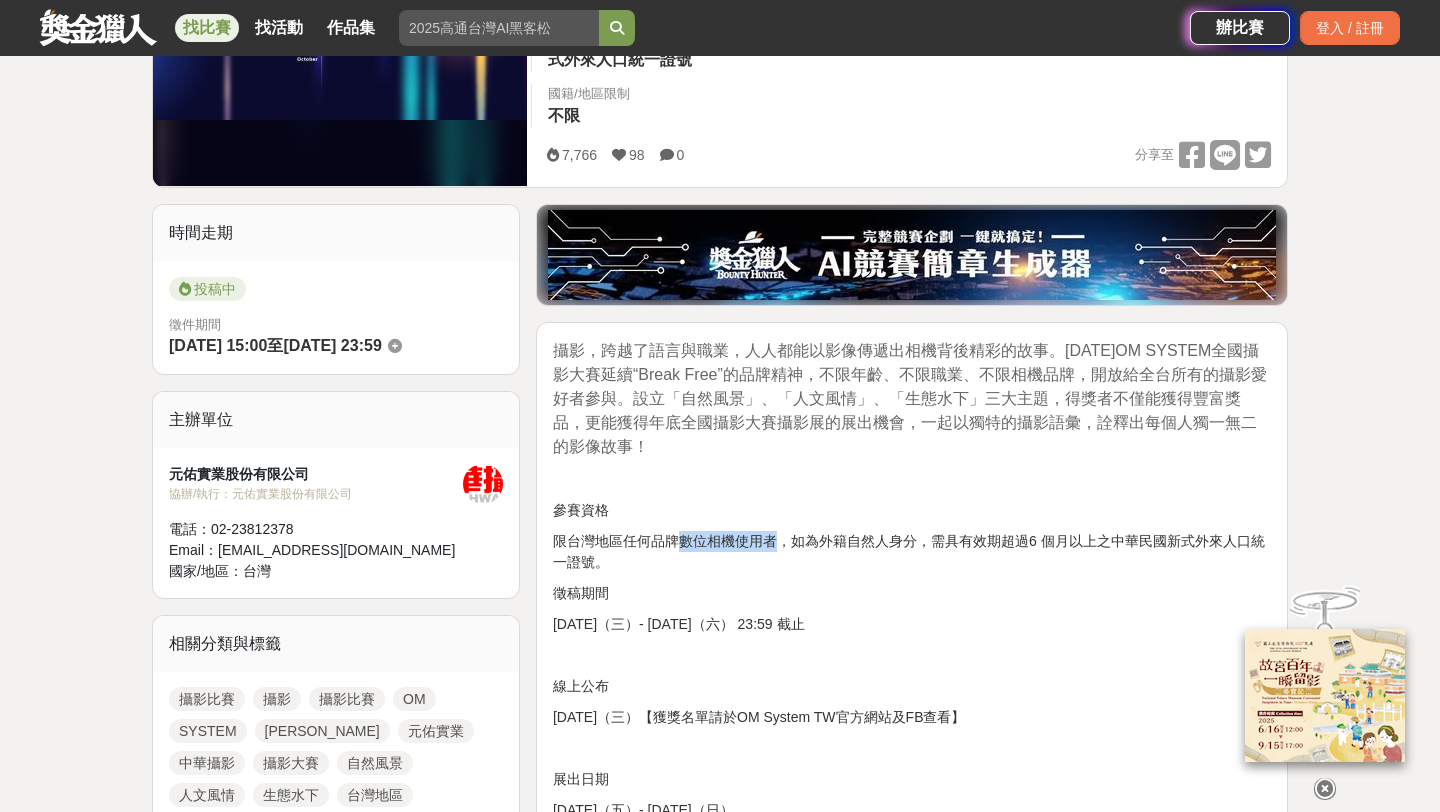 drag, startPoint x: 685, startPoint y: 544, endPoint x: 776, endPoint y: 544, distance: 91 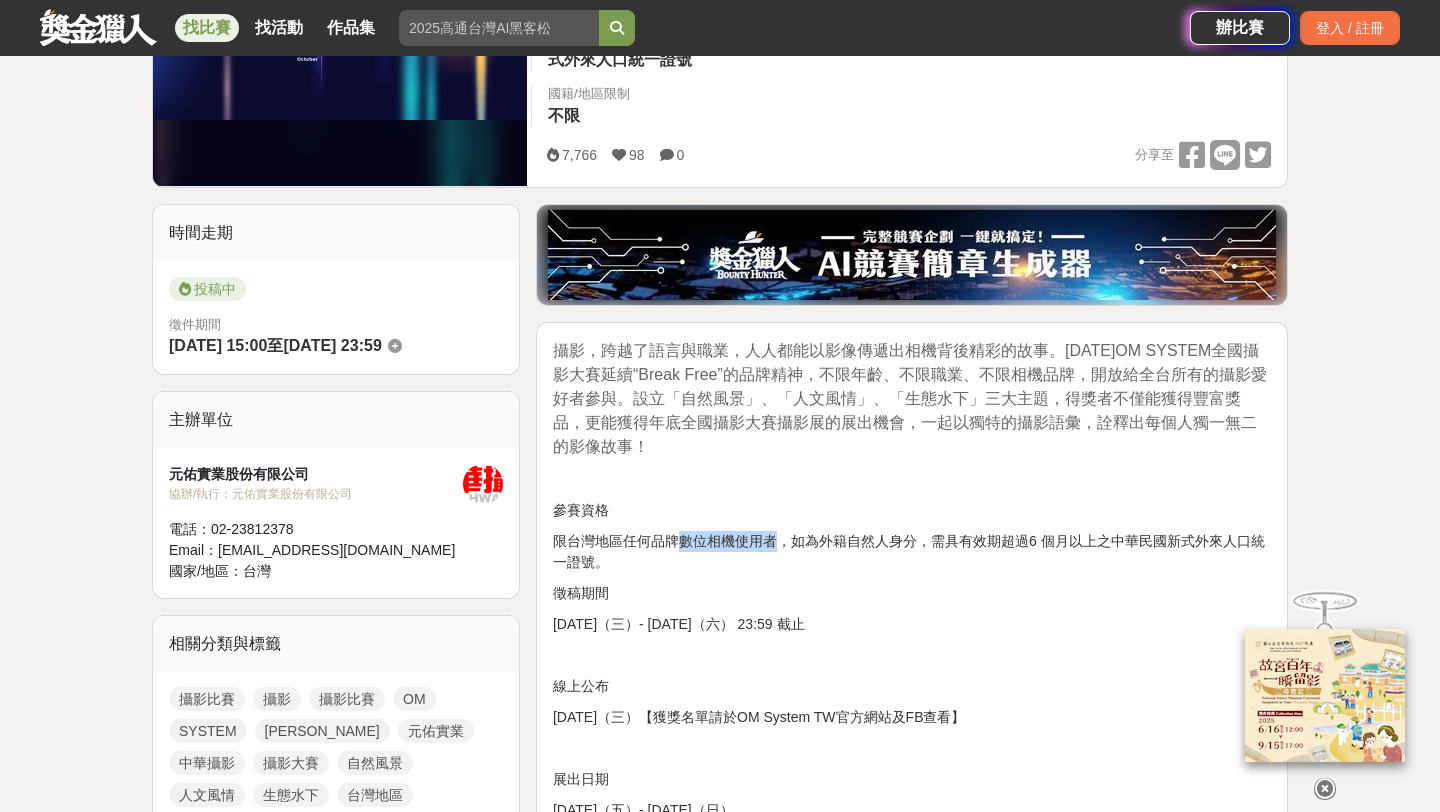 click on "限台灣地區任何品牌數位相機使用者，如為外籍自然人身分，需具有效期超過6 個月以上之中華民國新式外來人口統一證號。" at bounding box center [912, 552] 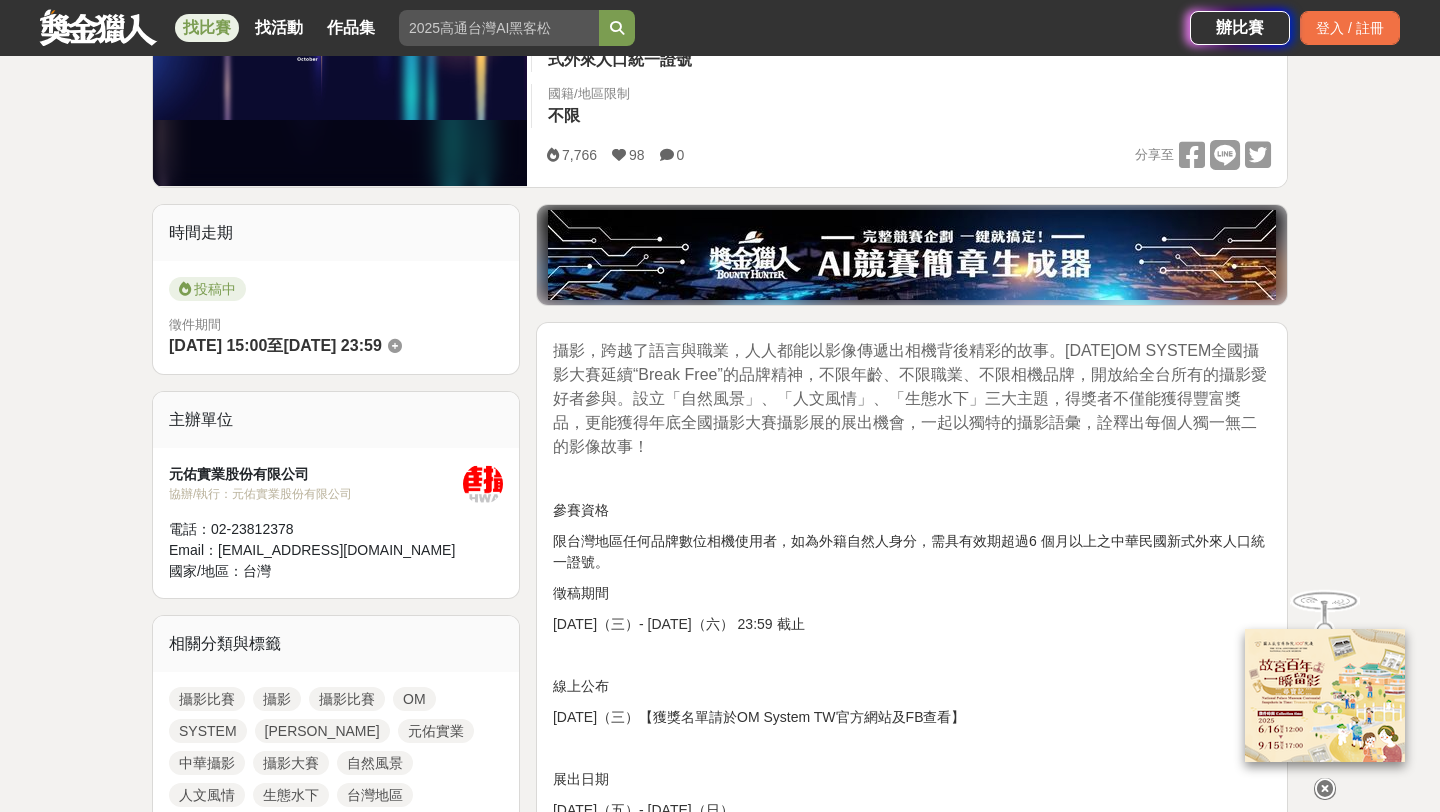 click on "限台灣地區任何品牌數位相機使用者，如為外籍自然人身分，需具有效期超過6 個月以上之中華民國新式外來人口統一證號。" at bounding box center (912, 552) 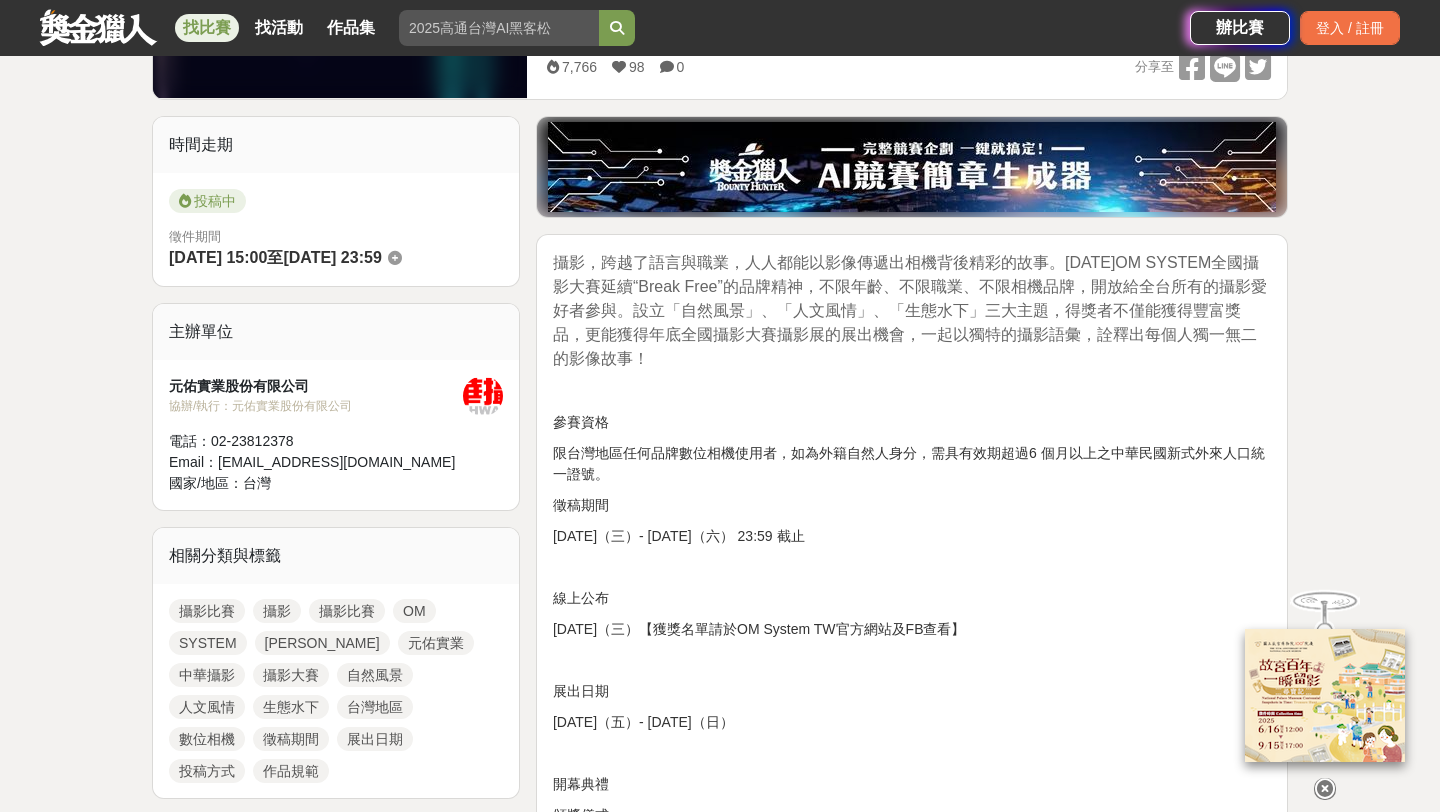 scroll, scrollTop: 609, scrollLeft: 0, axis: vertical 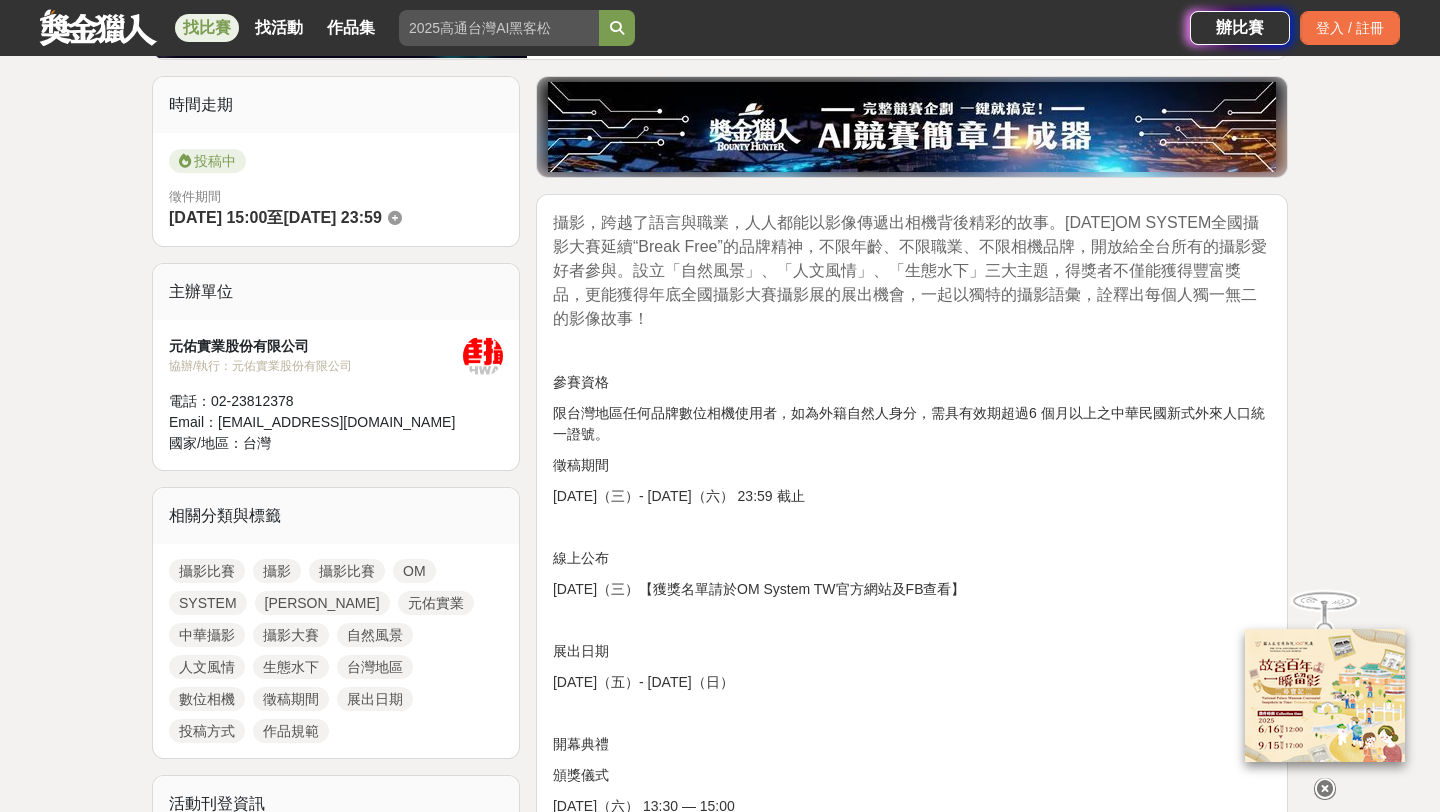 drag, startPoint x: 977, startPoint y: 496, endPoint x: 713, endPoint y: 499, distance: 264.01706 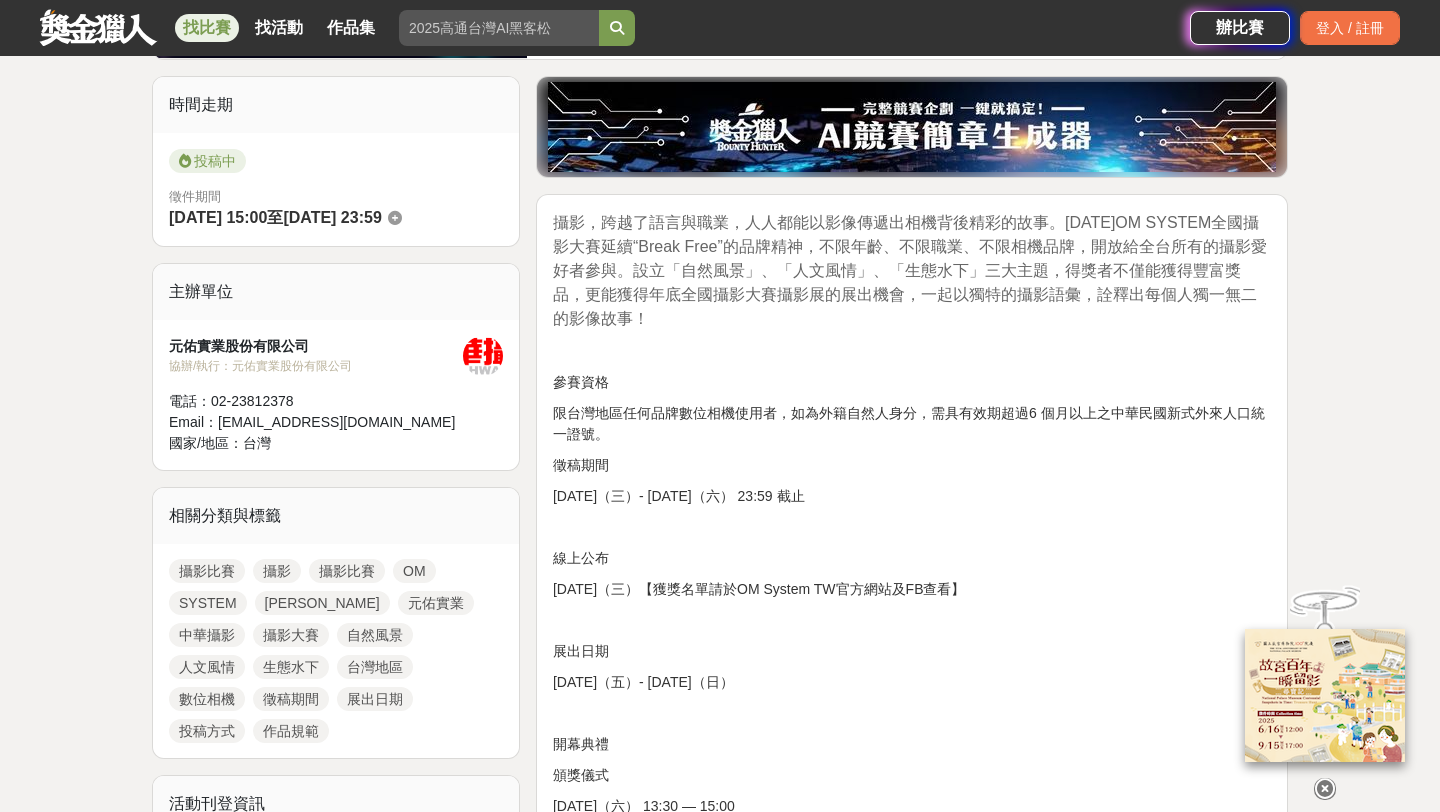 click on "[DATE]（三）- [DATE]（六） 23:59 截止" at bounding box center [912, 496] 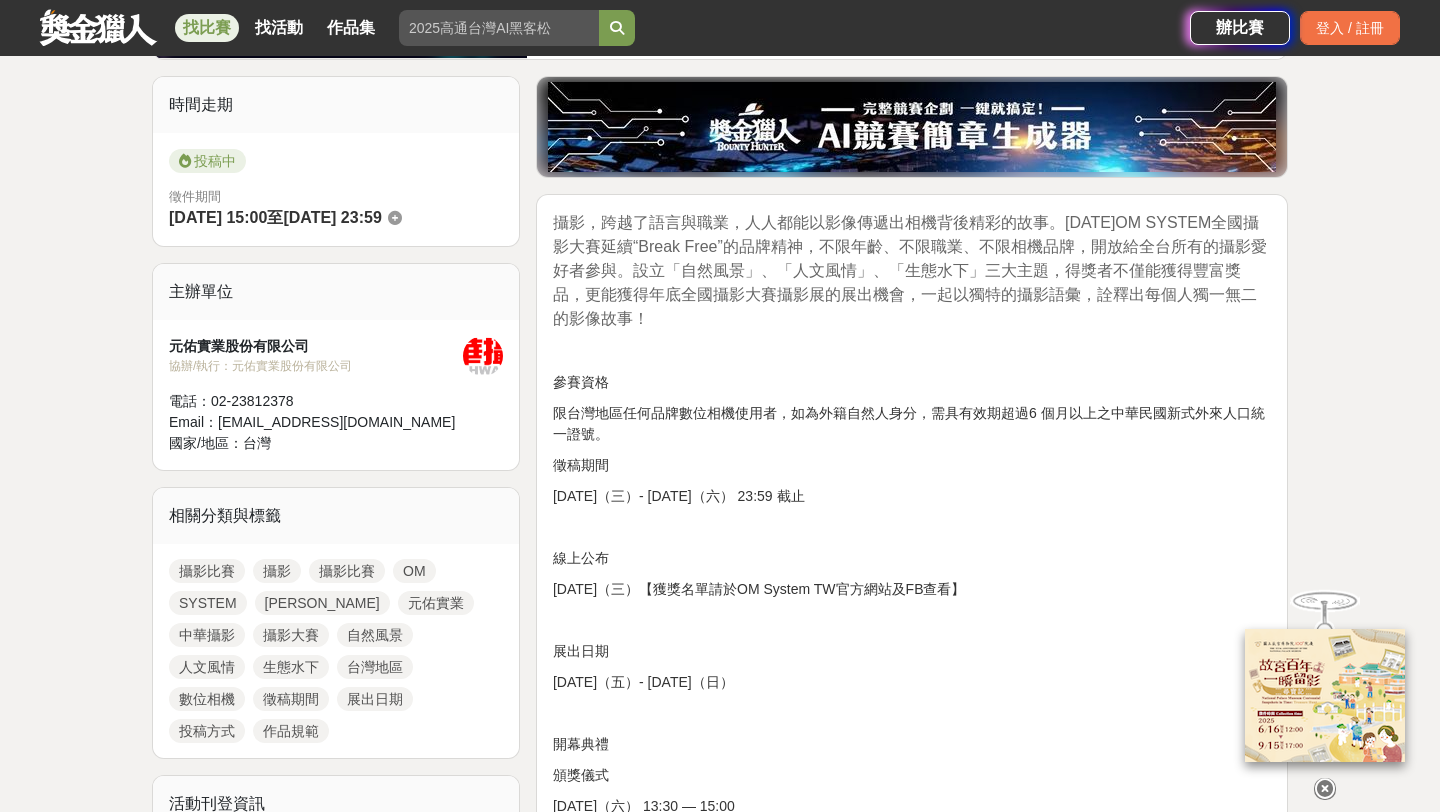 click on "[DATE]（三）- [DATE]（六） 23:59 截止" at bounding box center [912, 496] 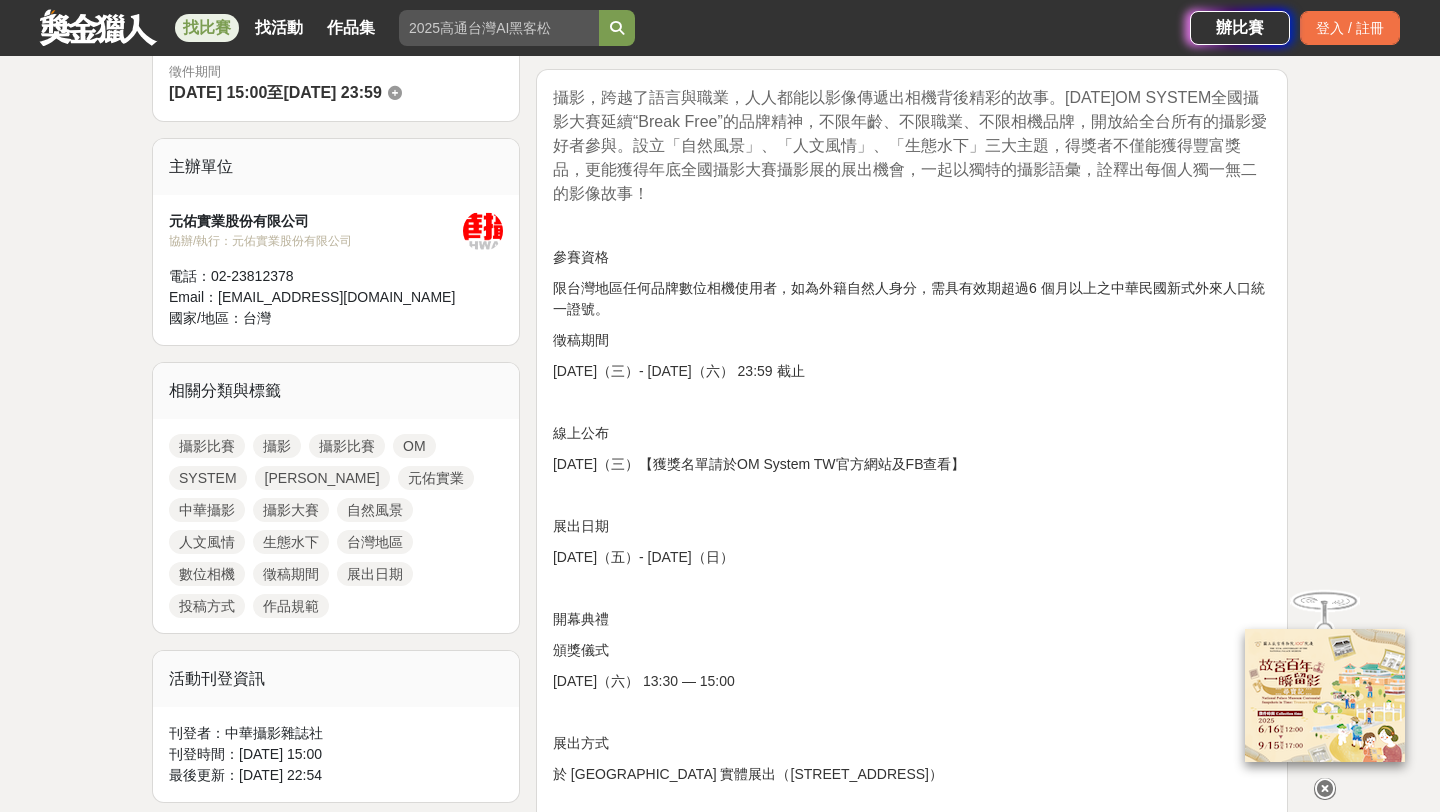 scroll, scrollTop: 699, scrollLeft: 0, axis: vertical 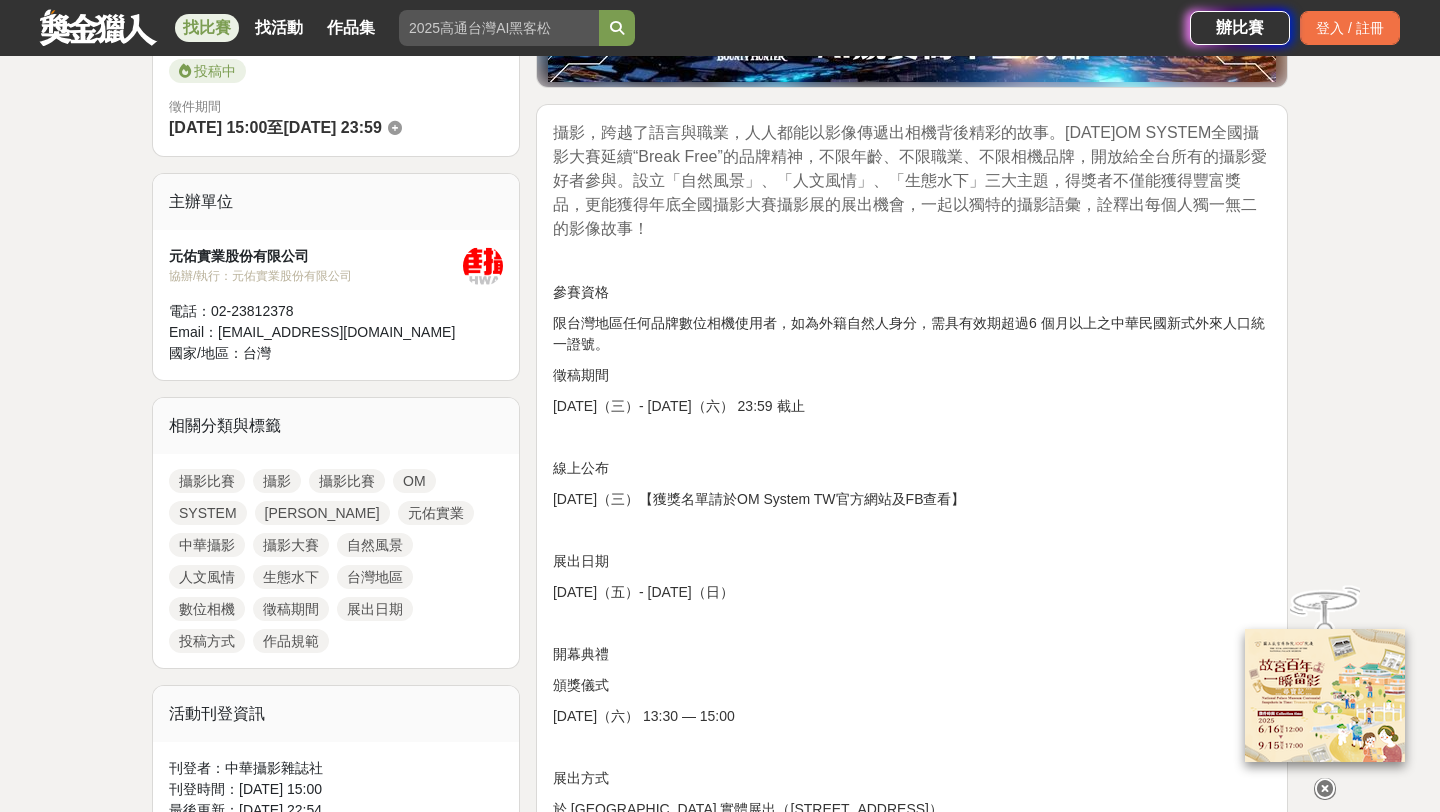 click on "攝影比賽" at bounding box center (207, 481) 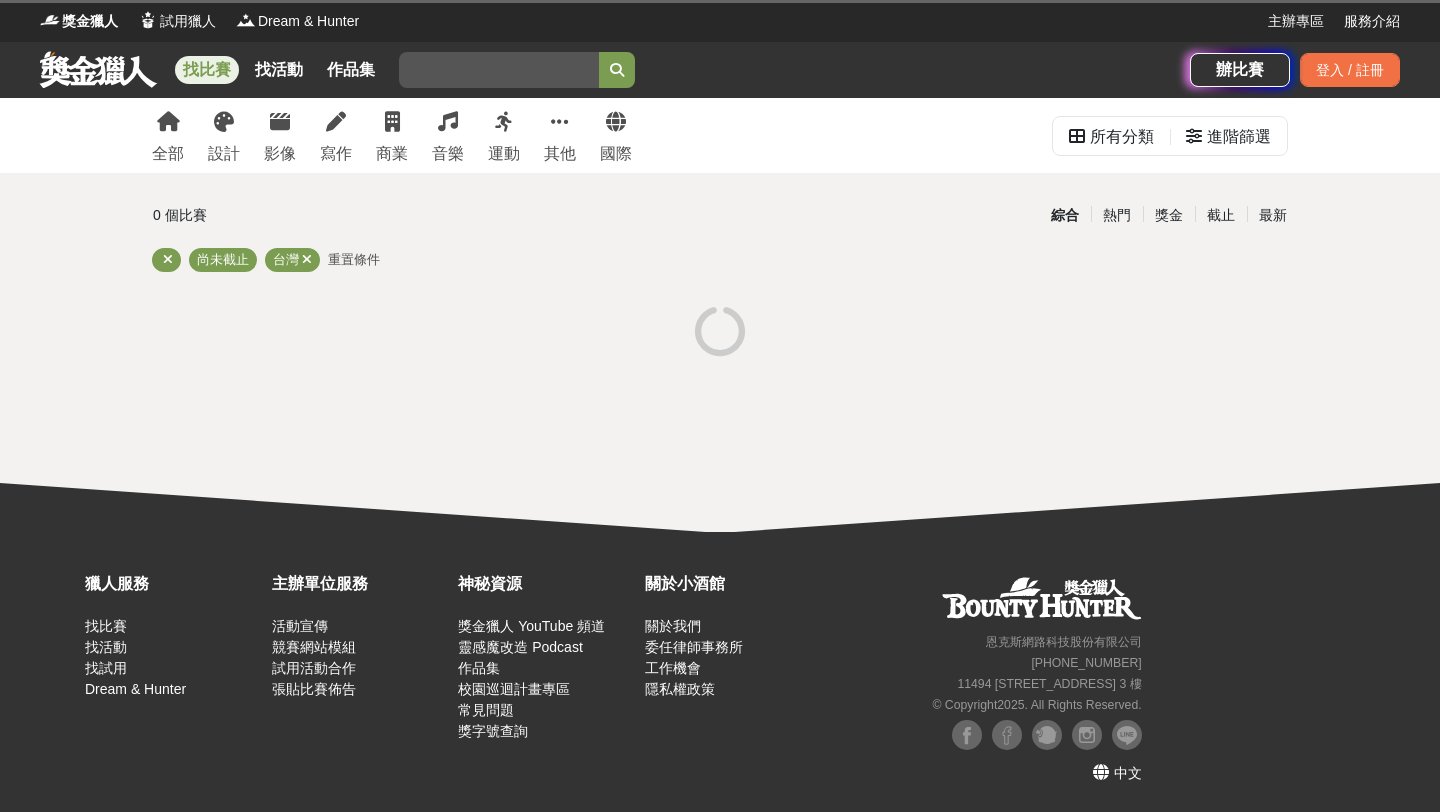 scroll, scrollTop: 0, scrollLeft: 0, axis: both 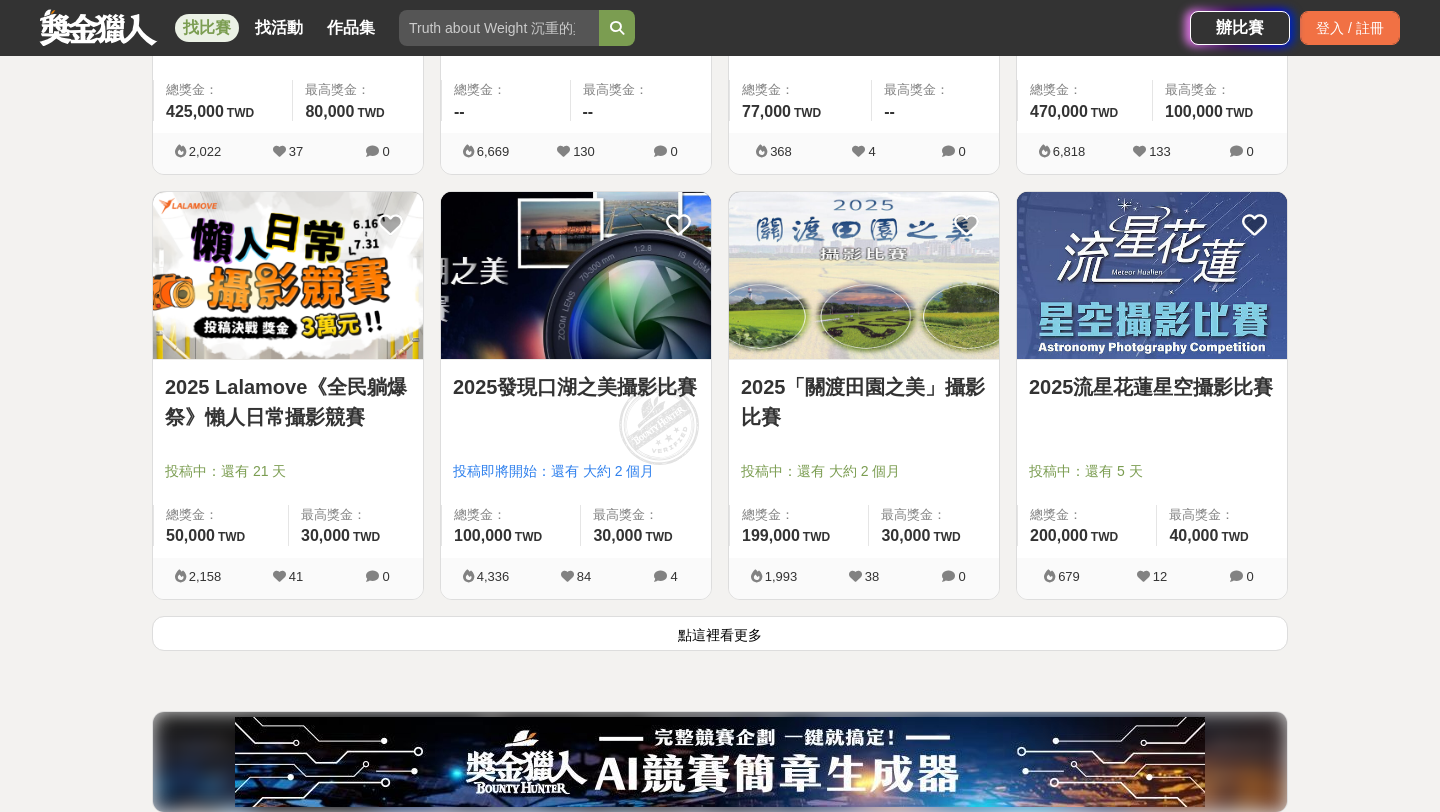 click on "點這裡看更多" at bounding box center (720, 633) 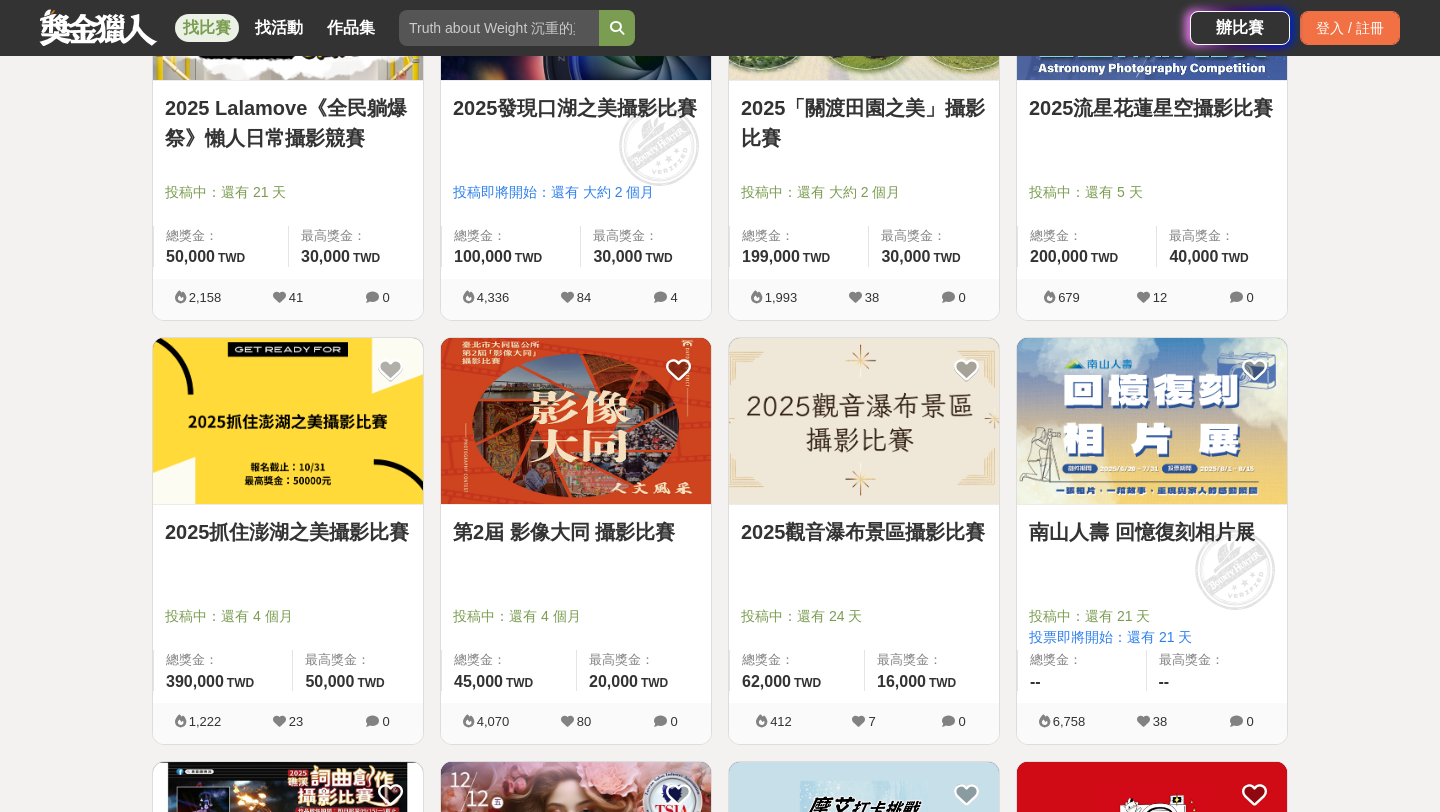 scroll, scrollTop: 2658, scrollLeft: 0, axis: vertical 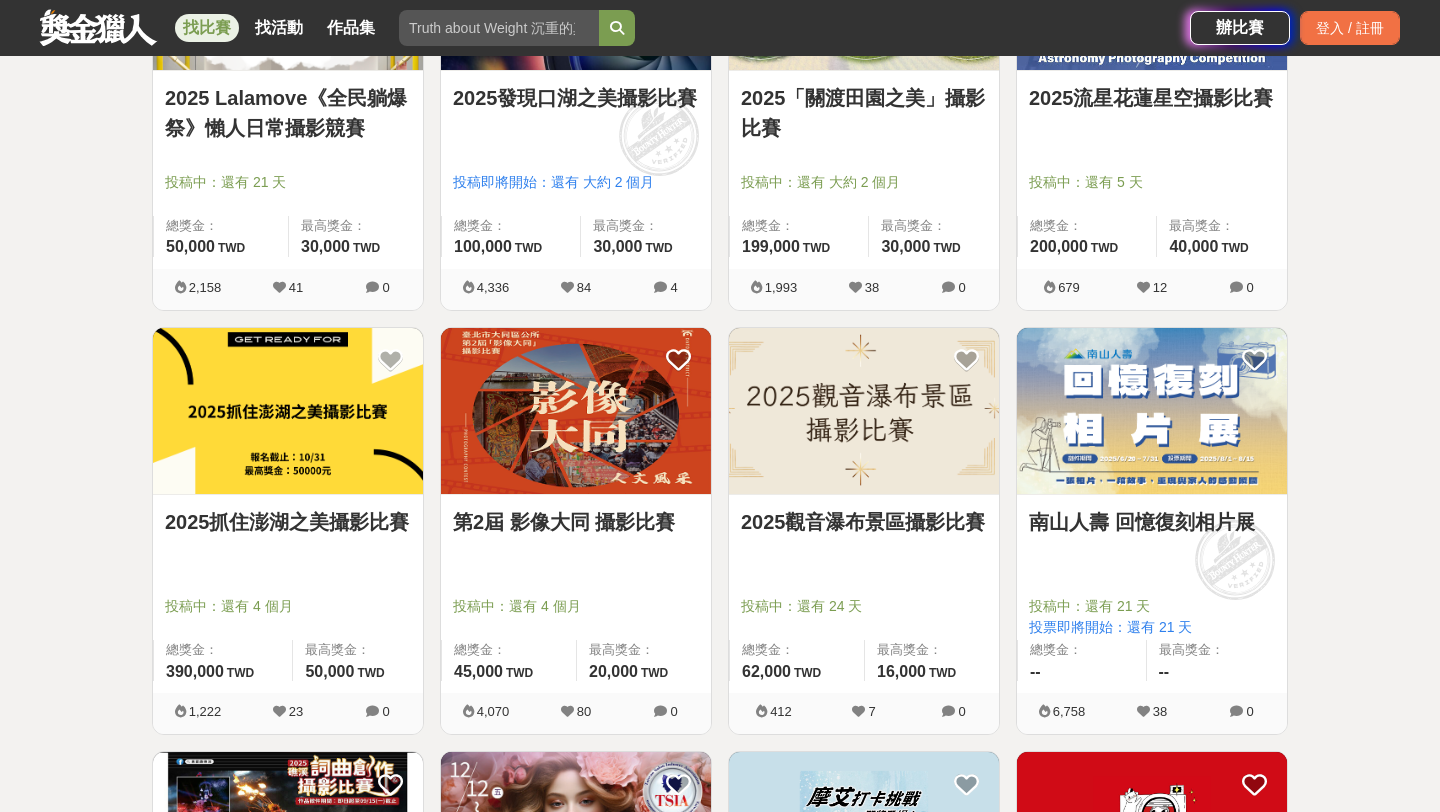 click on "2025抓住澎湖之美攝影比賽" at bounding box center (288, 522) 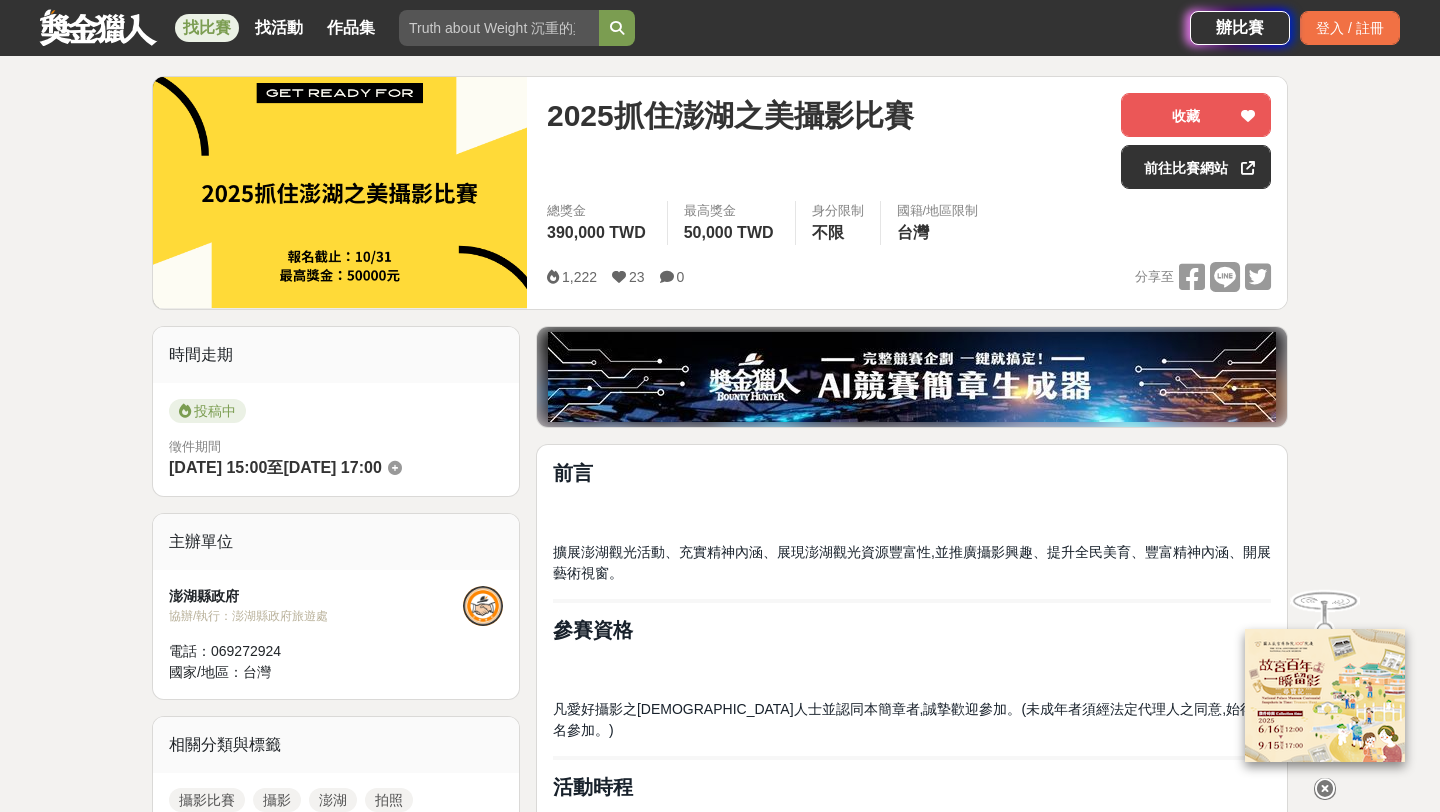scroll, scrollTop: 328, scrollLeft: 0, axis: vertical 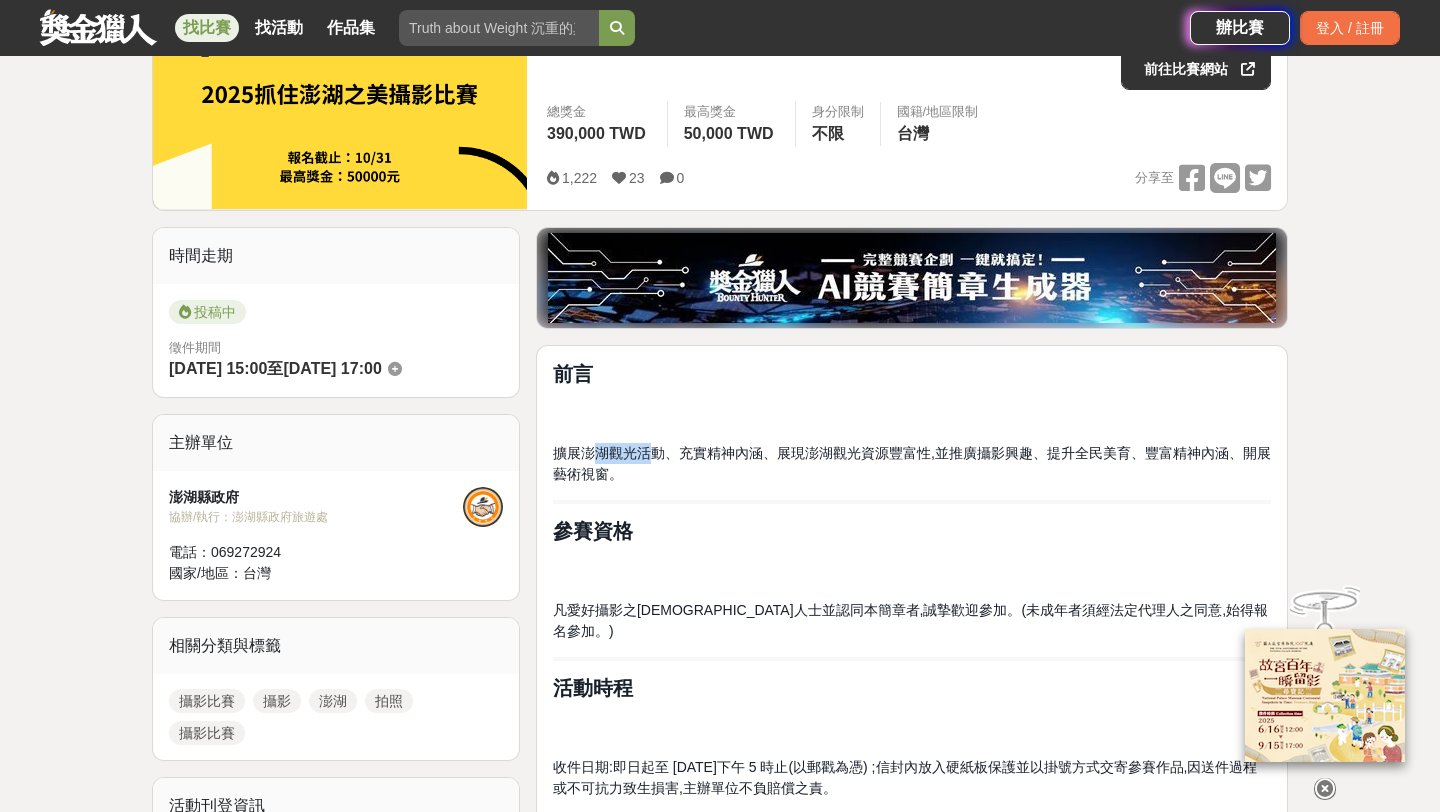 drag, startPoint x: 589, startPoint y: 451, endPoint x: 650, endPoint y: 451, distance: 61 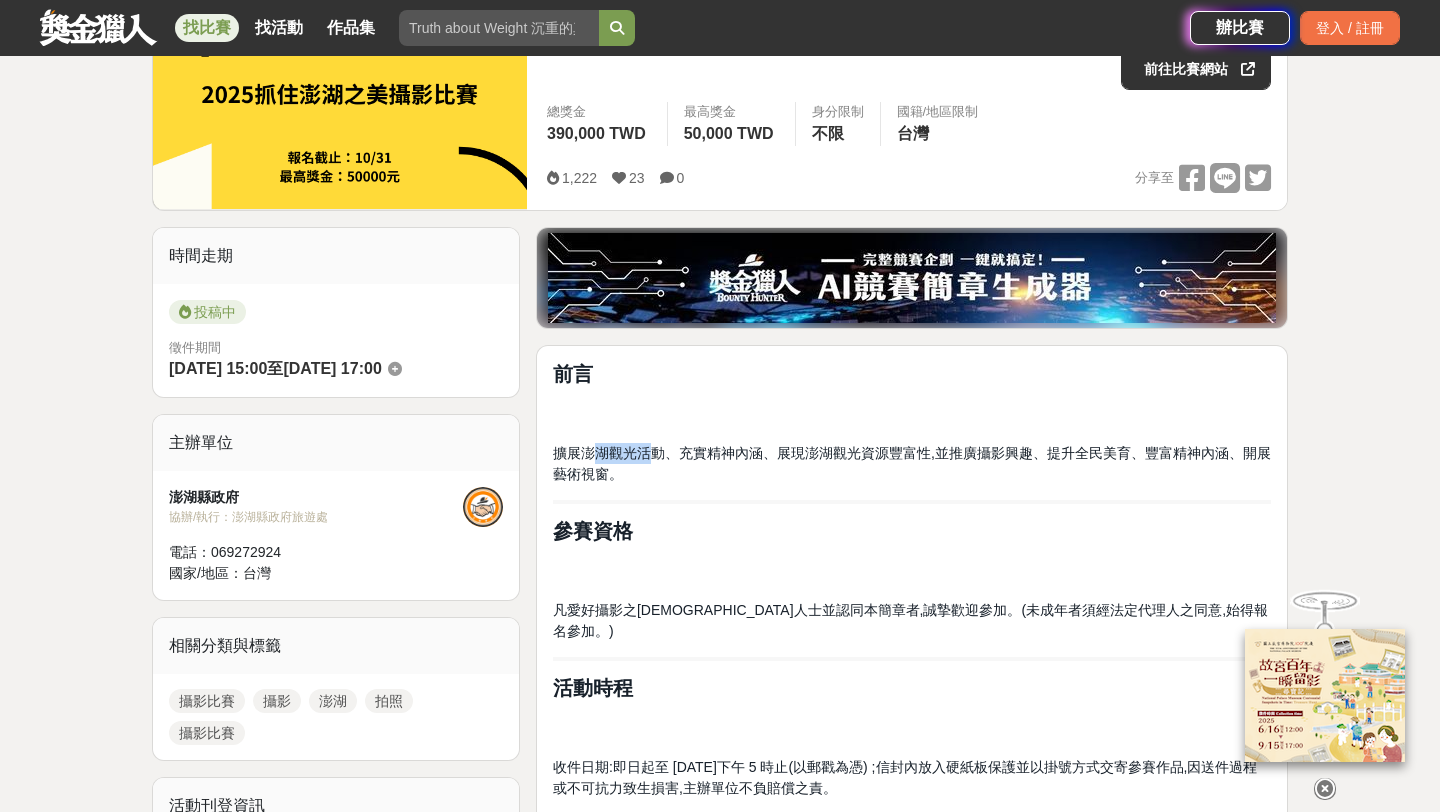 click on "擴展澎湖觀光活動、充實精神內涵、展現澎湖觀光資源豐富性,並推廣攝影興趣、提升全民美育、豐富精神內涵、開展藝術視窗。" at bounding box center [912, 463] 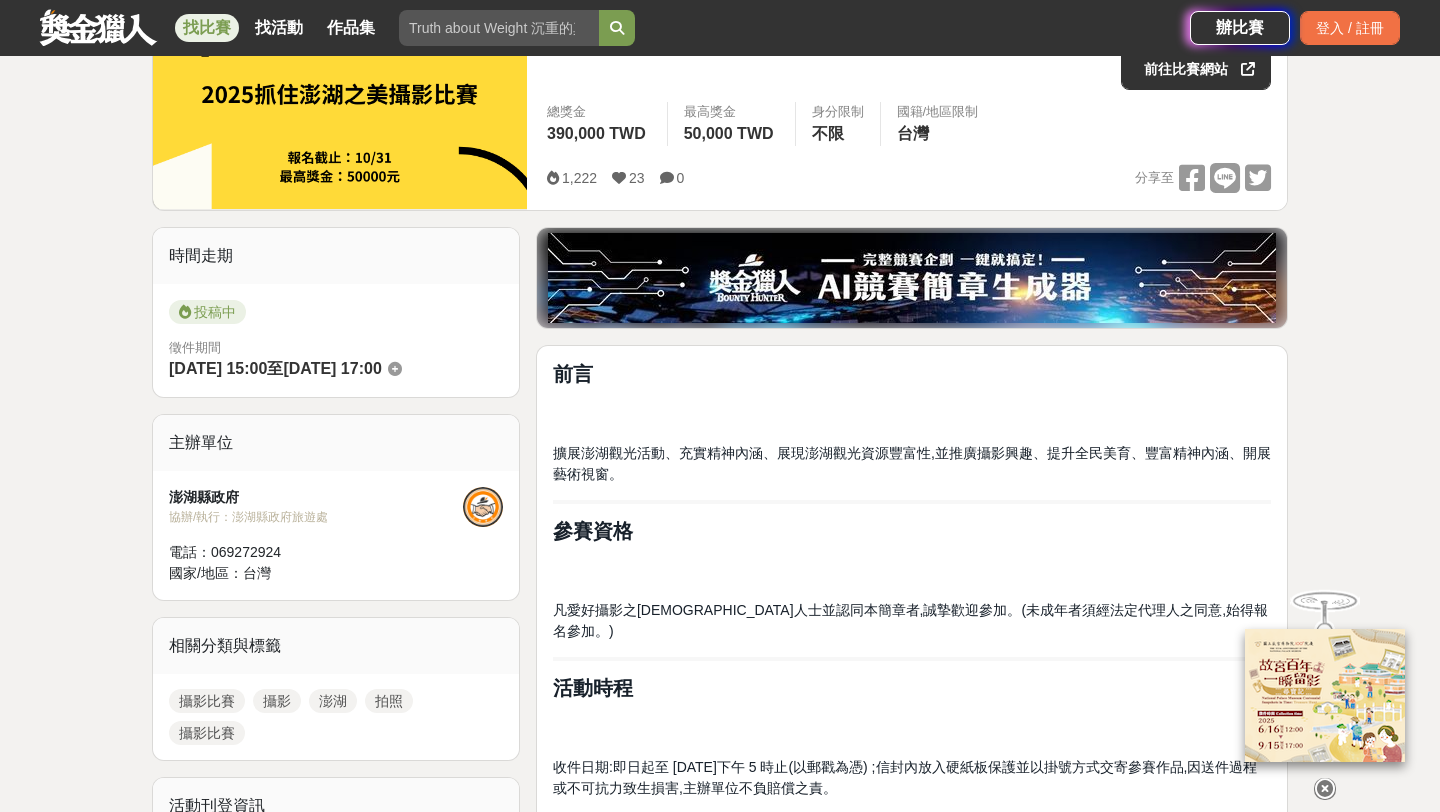 click on "擴展澎湖觀光活動、充實精神內涵、展現澎湖觀光資源豐富性,並推廣攝影興趣、提升全民美育、豐富精神內涵、開展藝術視窗。" at bounding box center (912, 464) 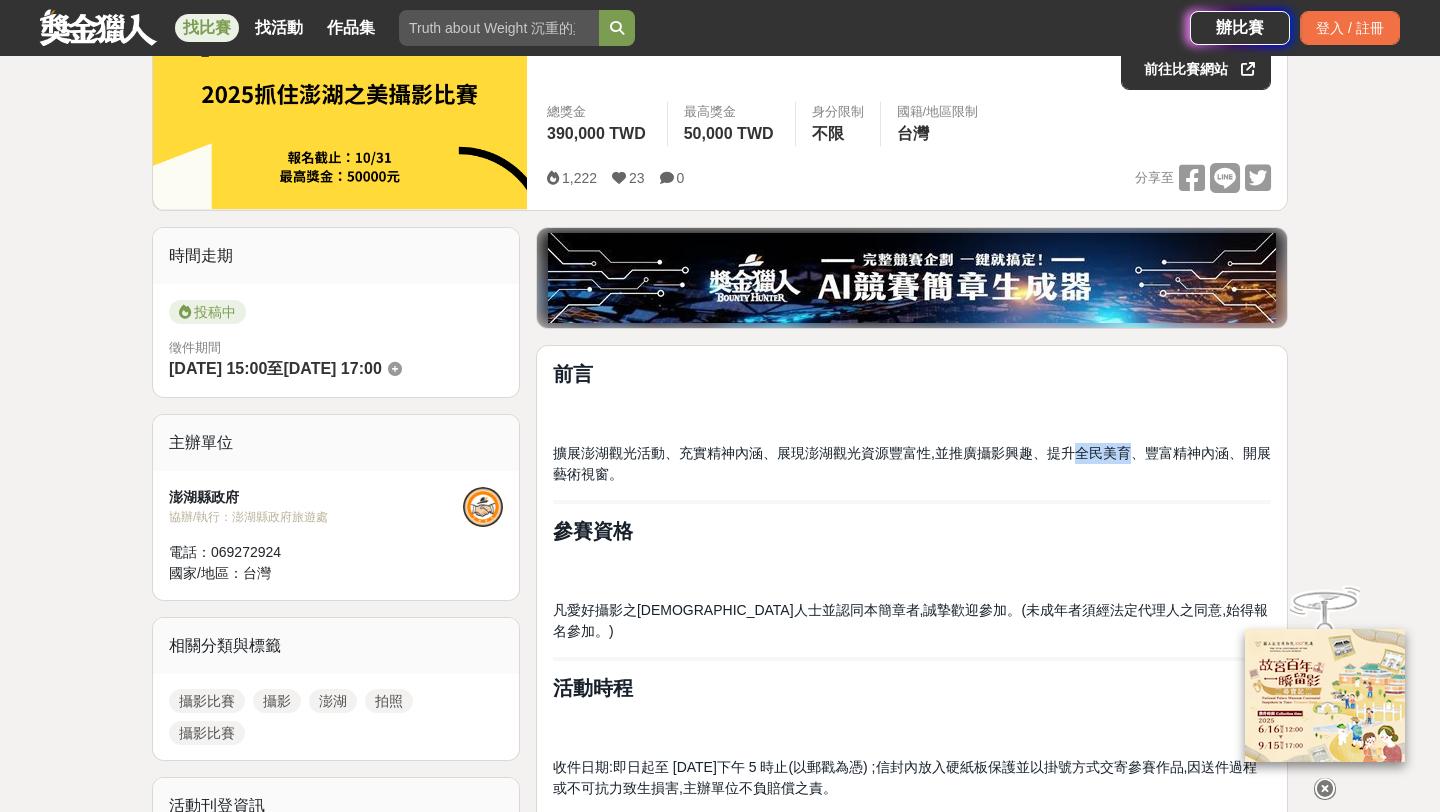 drag, startPoint x: 1075, startPoint y: 456, endPoint x: 1132, endPoint y: 456, distance: 57 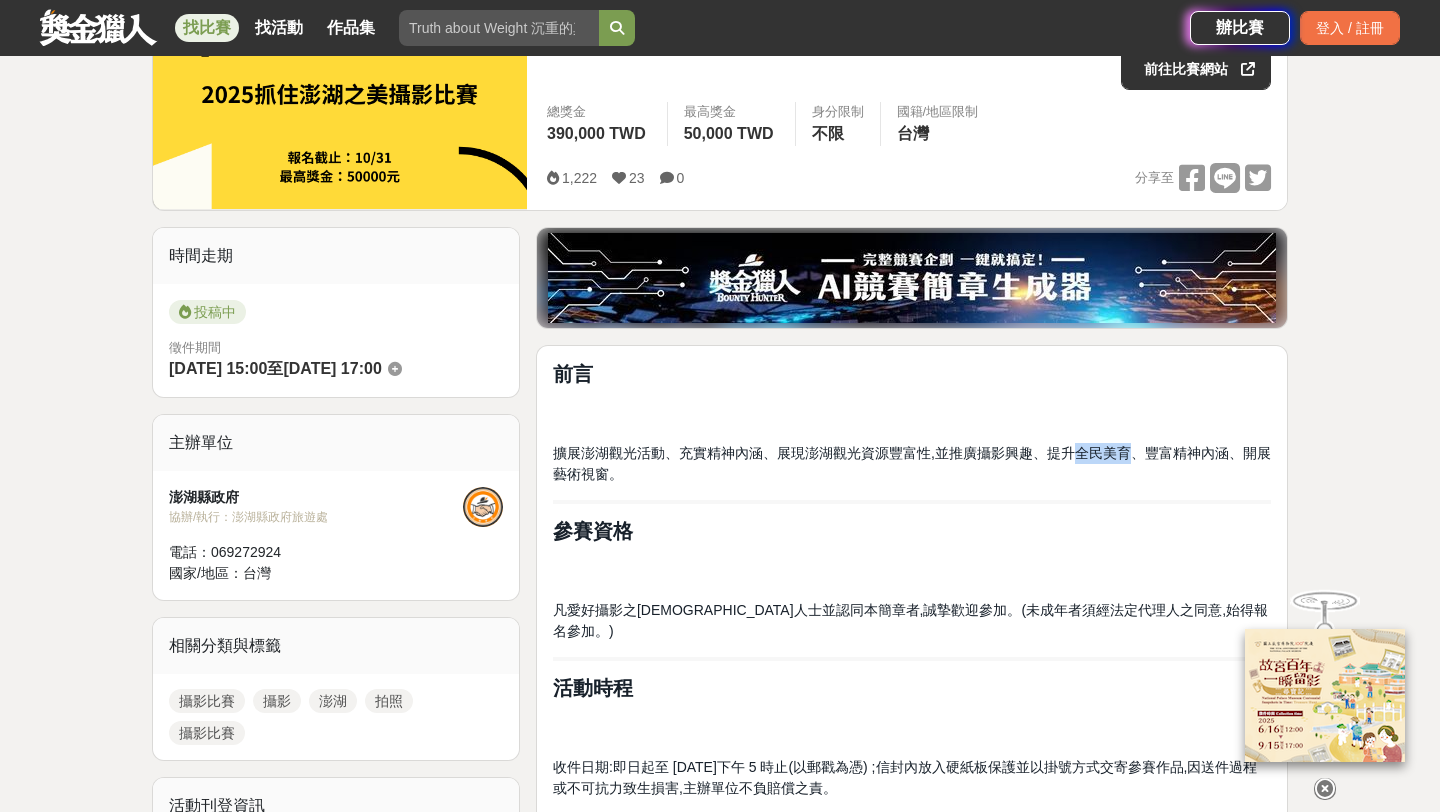 click on "擴展澎湖觀光活動、充實精神內涵、展現澎湖觀光資源豐富性,並推廣攝影興趣、提升全民美育、豐富精神內涵、開展藝術視窗。" at bounding box center (912, 463) 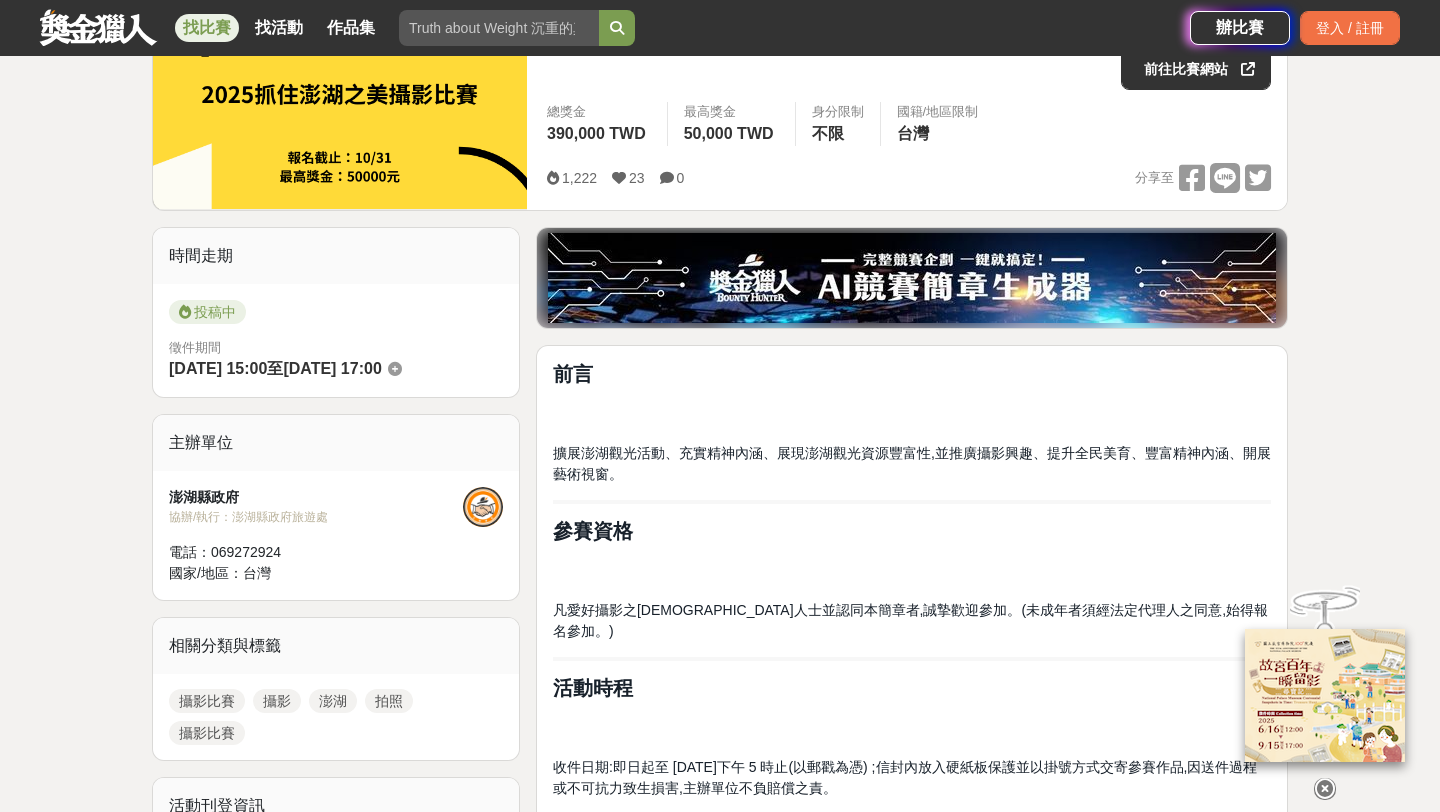 click on "前言   擴展澎湖觀光活動、充實精神內涵、展現澎湖觀光資源豐富性,並推廣攝影興趣、提升全民美育、豐富精神內涵、開展藝術視窗。 參賽資格   凡愛好攝影之本國籍人士並認同本簡章者,誠摯歡迎參加。(未成年者須經法定代理人之同意,始得報名參加。) 活動時程   收件日期:即日起至 2025 年 10 月 31 日下午 5 時止(以郵戳為憑) ;信封內放入硬紙板保護並以掛號方式交寄參賽作品,因送件過程或不可抗力致生損害,主辦單位不負賠償之責。 報名方式   1、請至澎湖 Travel 網站(https://penghutravel.com/)下載報名簡章,填寫報名表後將報名表正本及全部參賽作品之數位檔案,包含報名表電子檔、調整前原始檔(限 RAW 格式)、調整後作品檔(Tiff 或 JPG 格式)存放於標識姓名之自購 usb 隨身碟內(不得使用光碟片燒錄)。 作品規範   評分標準   活動獎勵   注意事項   相關單位   聯絡方式" at bounding box center [912, 1728] 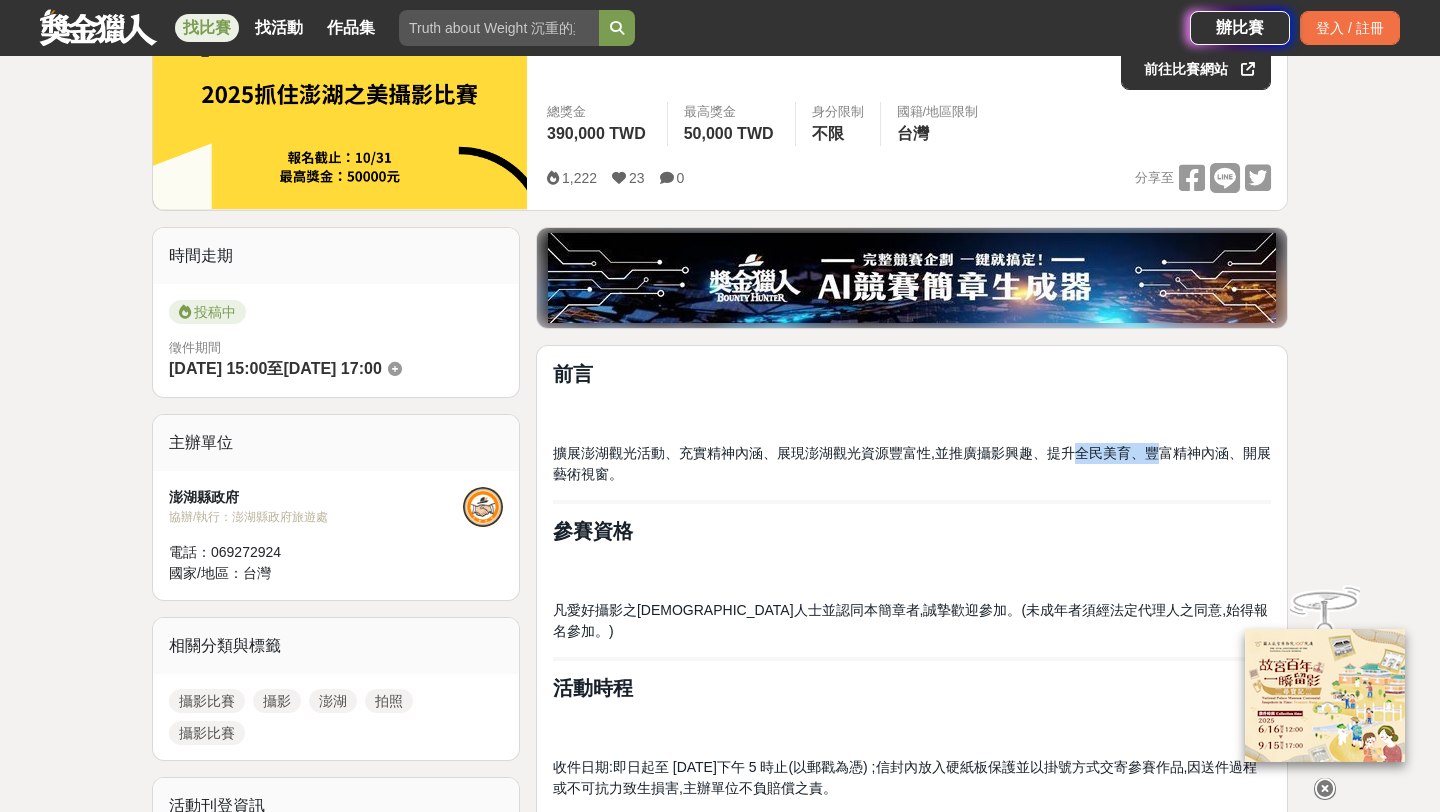 drag, startPoint x: 1072, startPoint y: 450, endPoint x: 1161, endPoint y: 448, distance: 89.02247 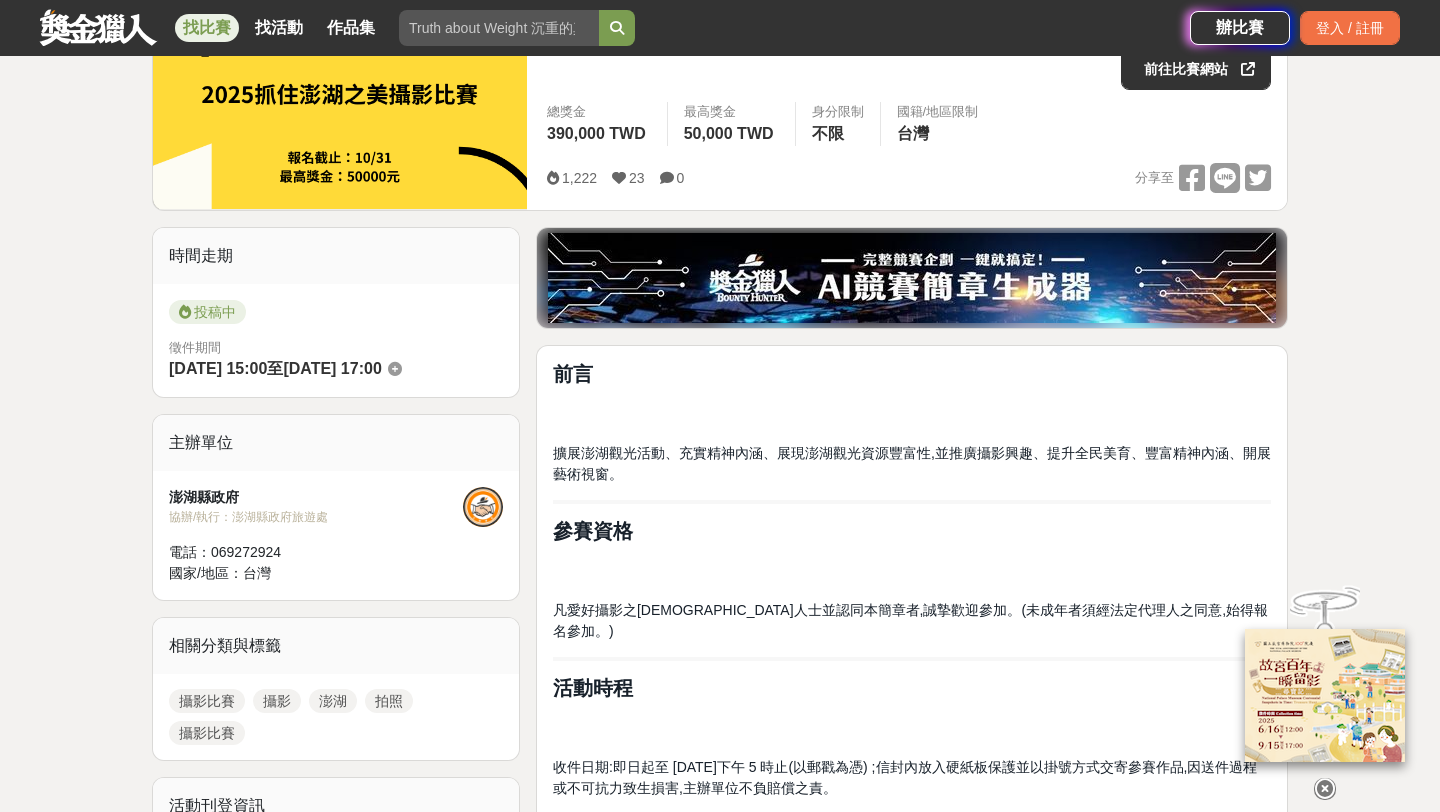 click on "擴展澎湖觀光活動、充實精神內涵、展現澎湖觀光資源豐富性,並推廣攝影興趣、提升全民美育、豐富精神內涵、開展藝術視窗。" at bounding box center [912, 464] 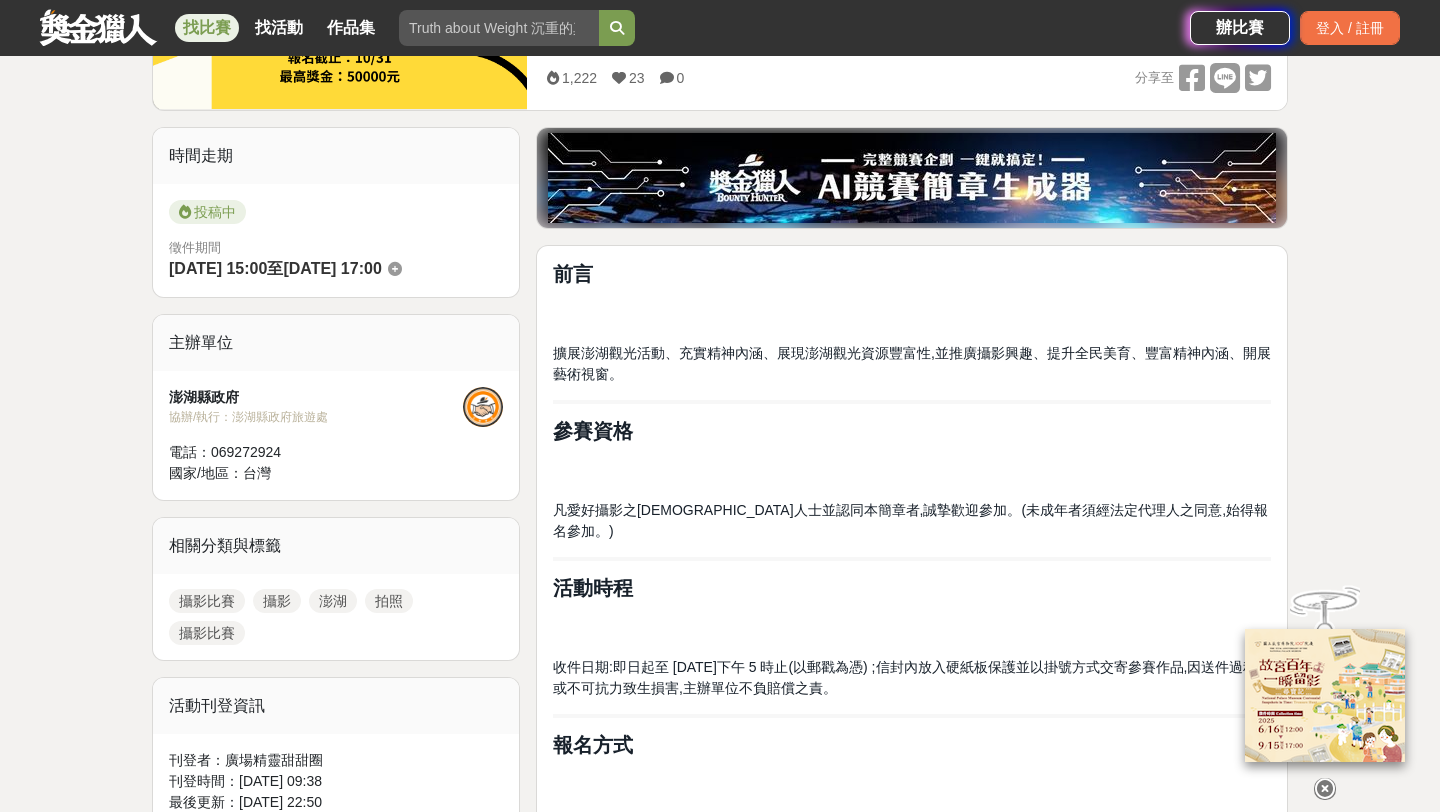 scroll, scrollTop: 434, scrollLeft: 0, axis: vertical 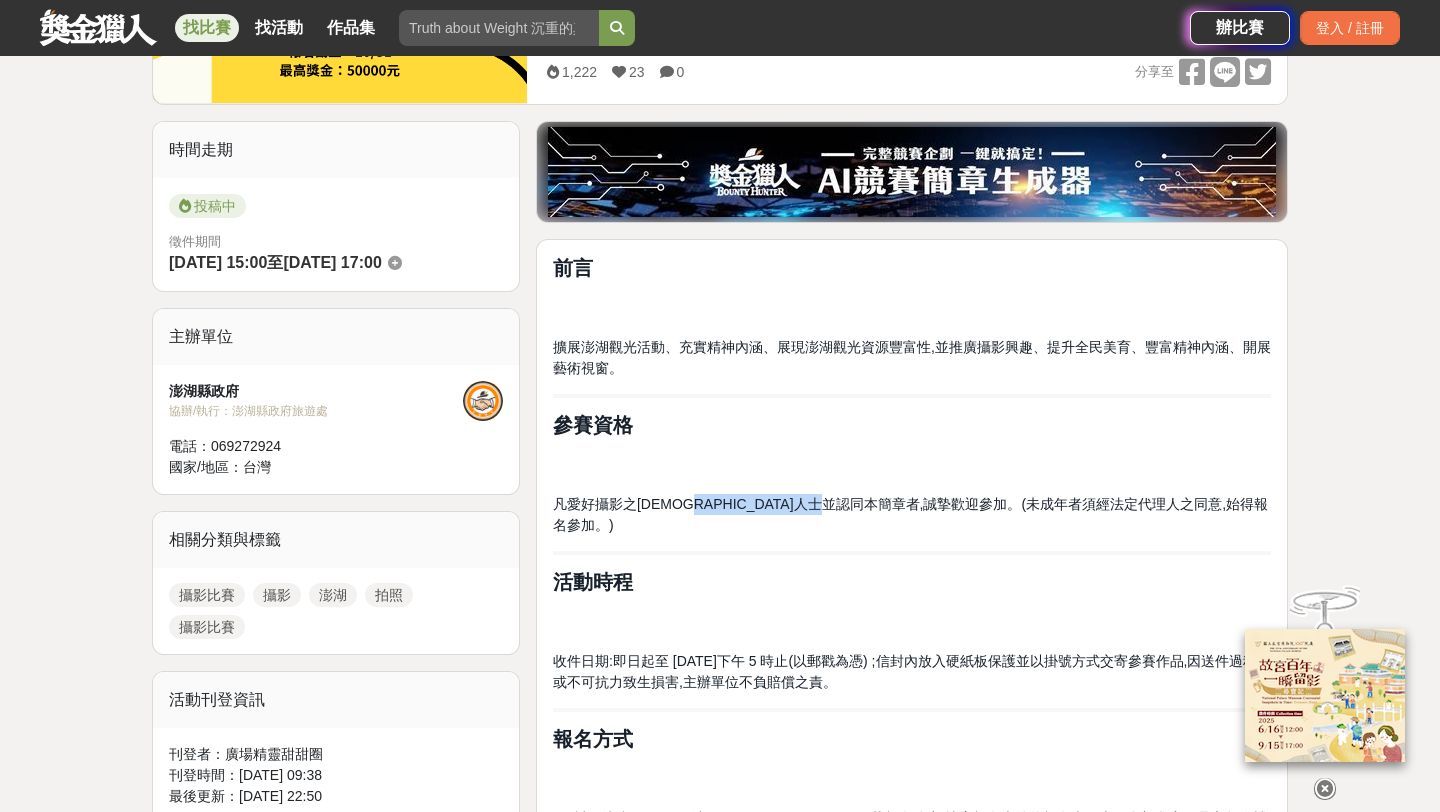 drag, startPoint x: 726, startPoint y: 506, endPoint x: 901, endPoint y: 503, distance: 175.02571 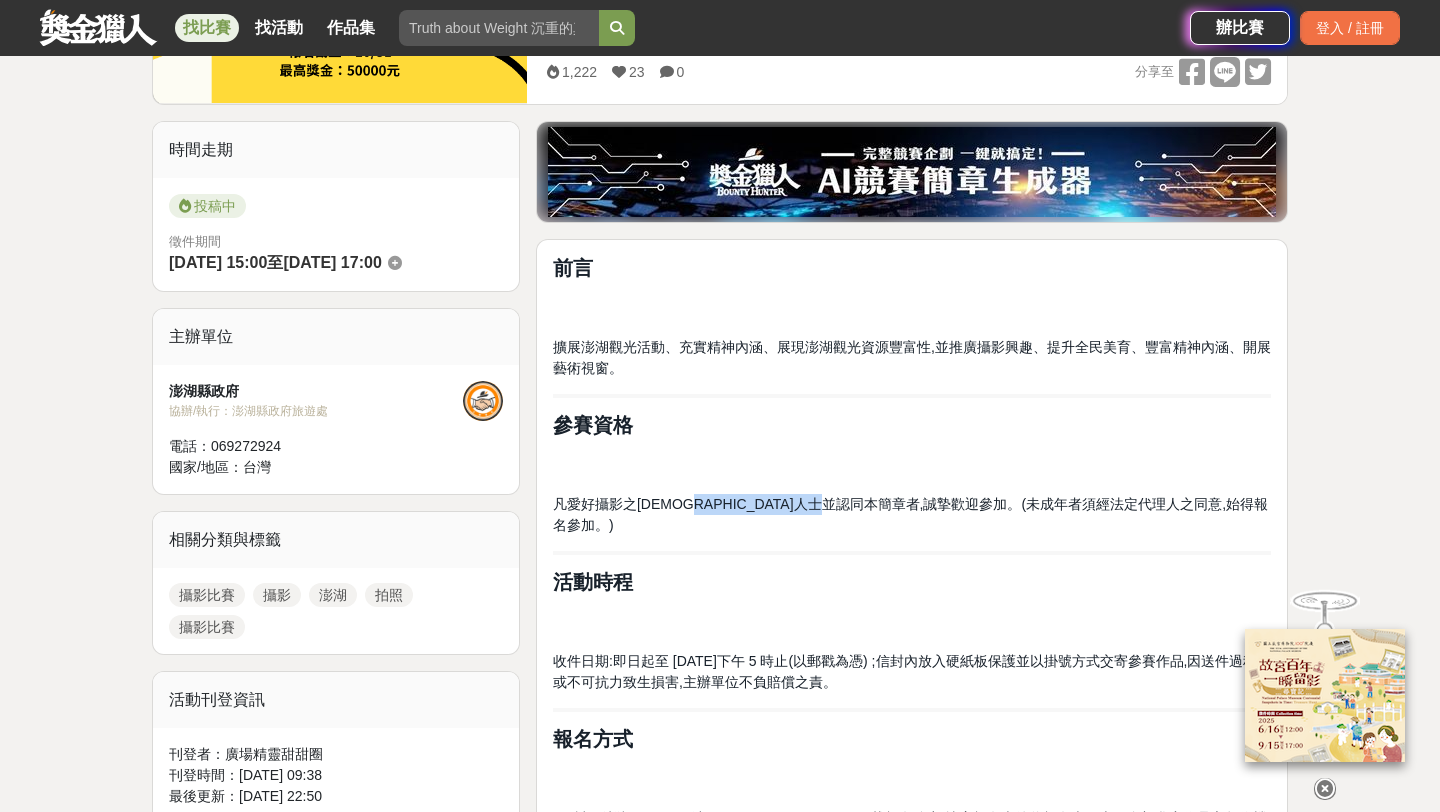 click on "凡愛好攝影之本國籍人士並認同本簡章者,誠摯歡迎參加。(未成年者須經法定代理人之同意,始得報名參加。)" at bounding box center (910, 514) 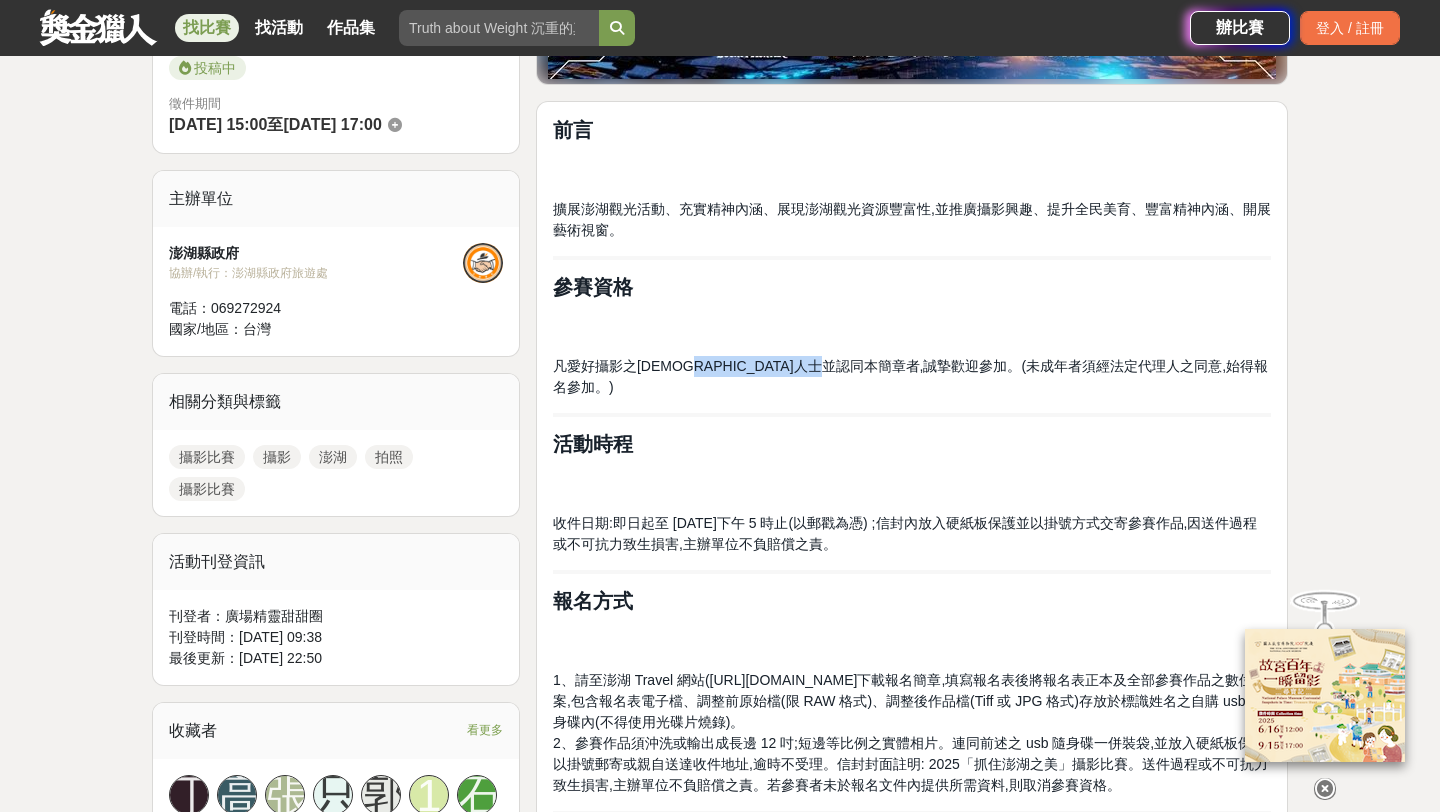 scroll, scrollTop: 616, scrollLeft: 0, axis: vertical 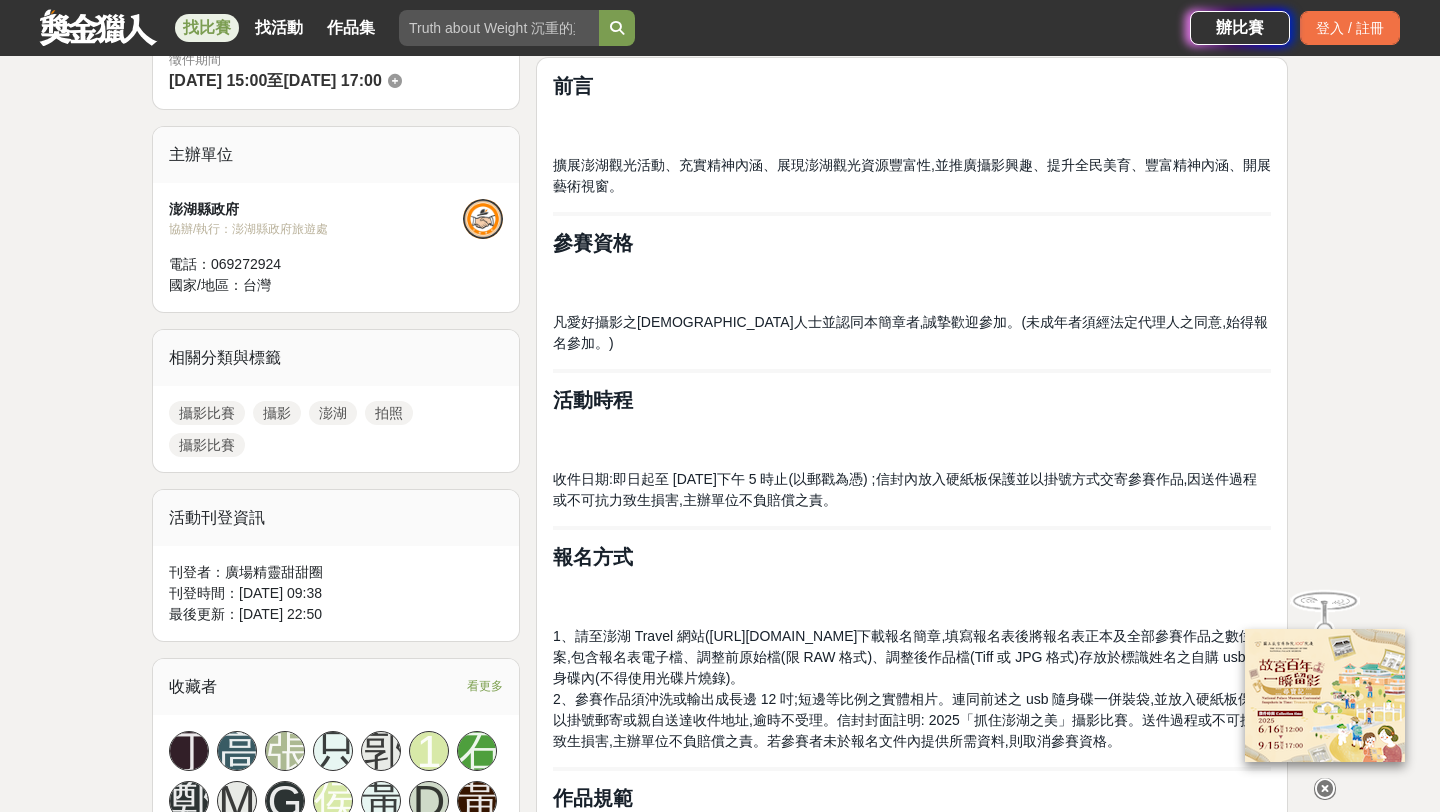 click on "前言   擴展澎湖觀光活動、充實精神內涵、展現澎湖觀光資源豐富性,並推廣攝影興趣、提升全民美育、豐富精神內涵、開展藝術視窗。 參賽資格   凡愛好攝影之本國籍人士並認同本簡章者,誠摯歡迎參加。(未成年者須經法定代理人之同意,始得報名參加。) 活動時程   收件日期:即日起至 2025 年 10 月 31 日下午 5 時止(以郵戳為憑) ;信封內放入硬紙板保護並以掛號方式交寄參賽作品,因送件過程或不可抗力致生損害,主辦單位不負賠償之責。 報名方式   1、請至澎湖 Travel 網站(https://penghutravel.com/)下載報名簡章,填寫報名表後將報名表正本及全部參賽作品之數位檔案,包含報名表電子檔、調整前原始檔(限 RAW 格式)、調整後作品檔(Tiff 或 JPG 格式)存放於標識姓名之自購 usb 隨身碟內(不得使用光碟片燒錄)。 作品規範   評分標準   活動獎勵   注意事項   相關單位   聯絡方式" at bounding box center (912, 1440) 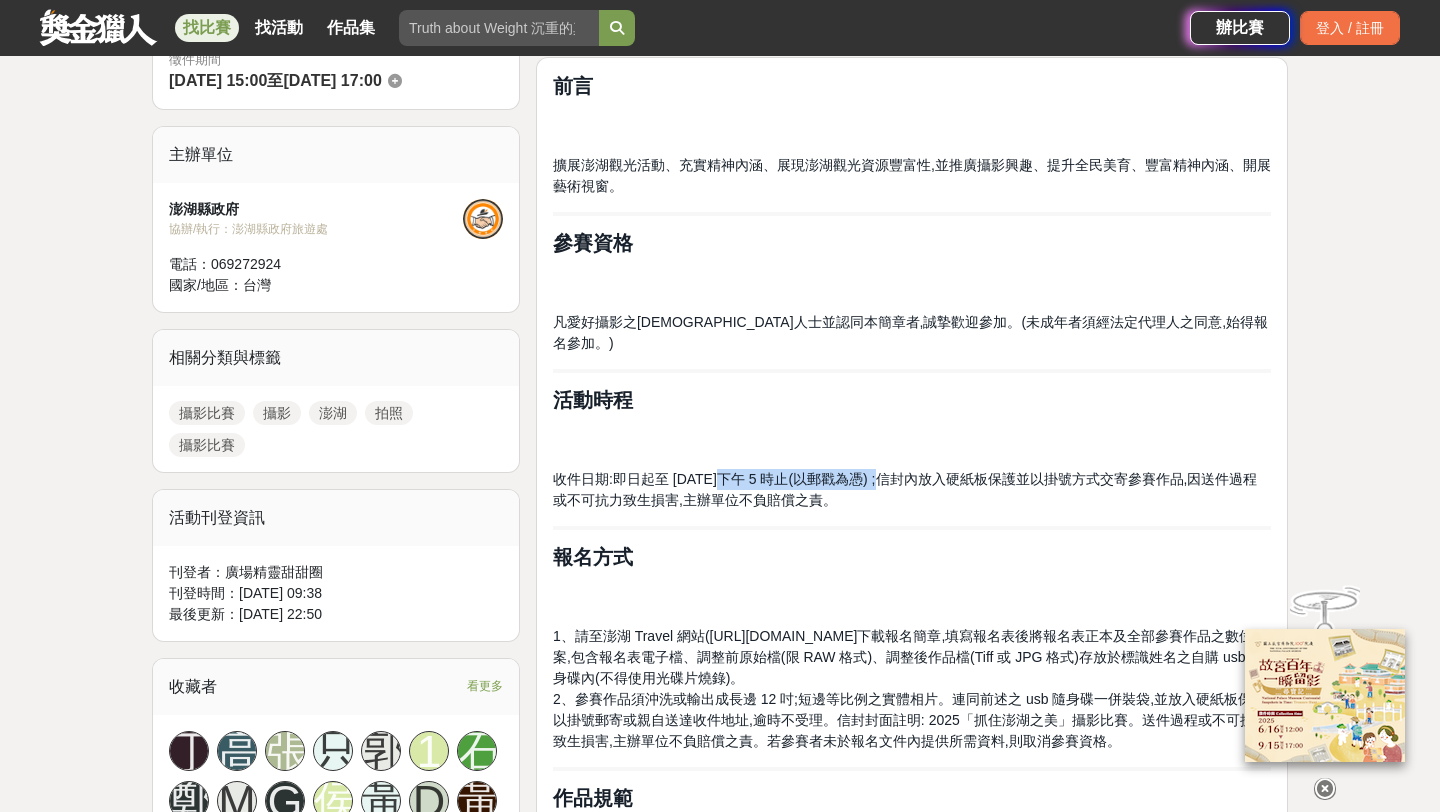 drag, startPoint x: 719, startPoint y: 455, endPoint x: 855, endPoint y: 455, distance: 136 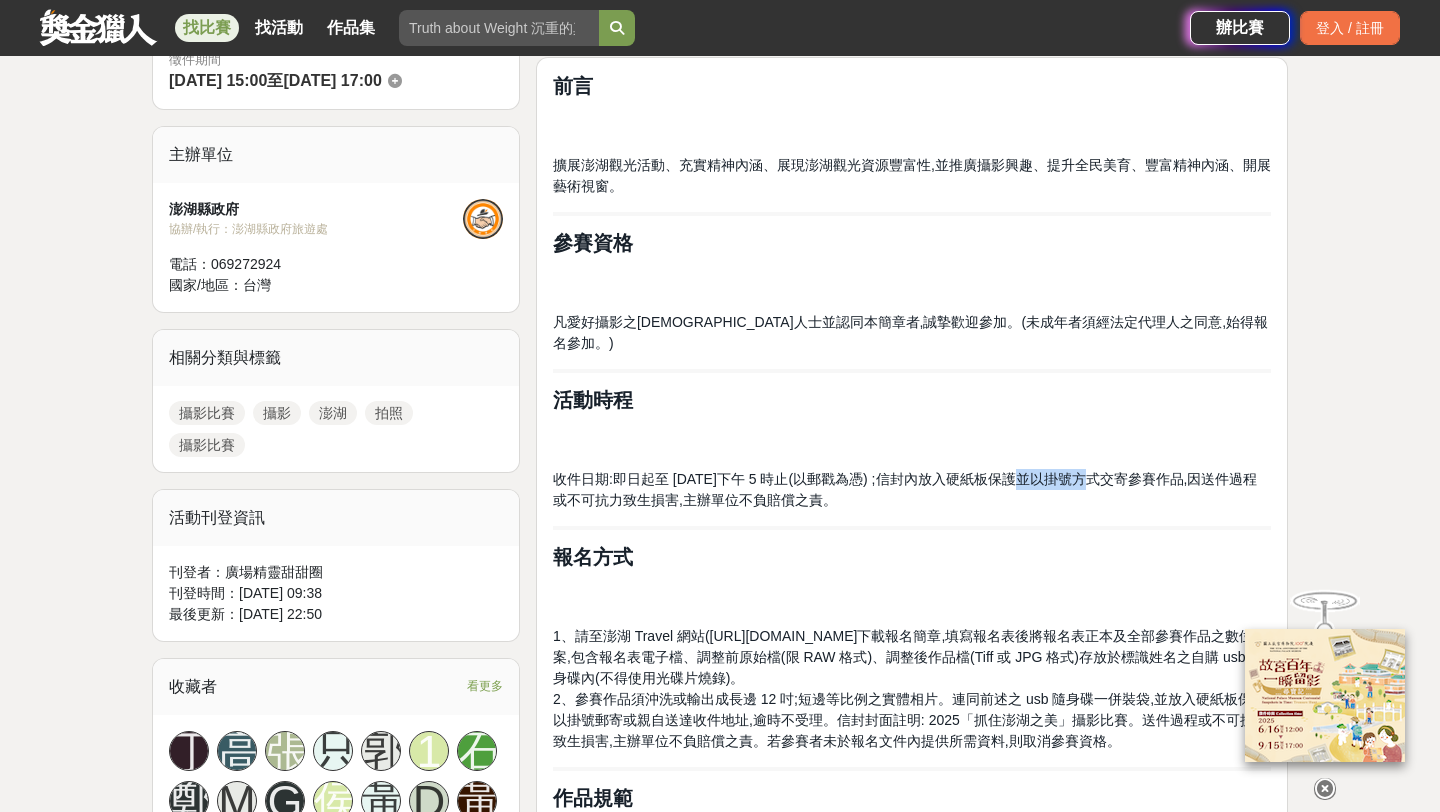 drag, startPoint x: 959, startPoint y: 457, endPoint x: 1024, endPoint y: 463, distance: 65.27634 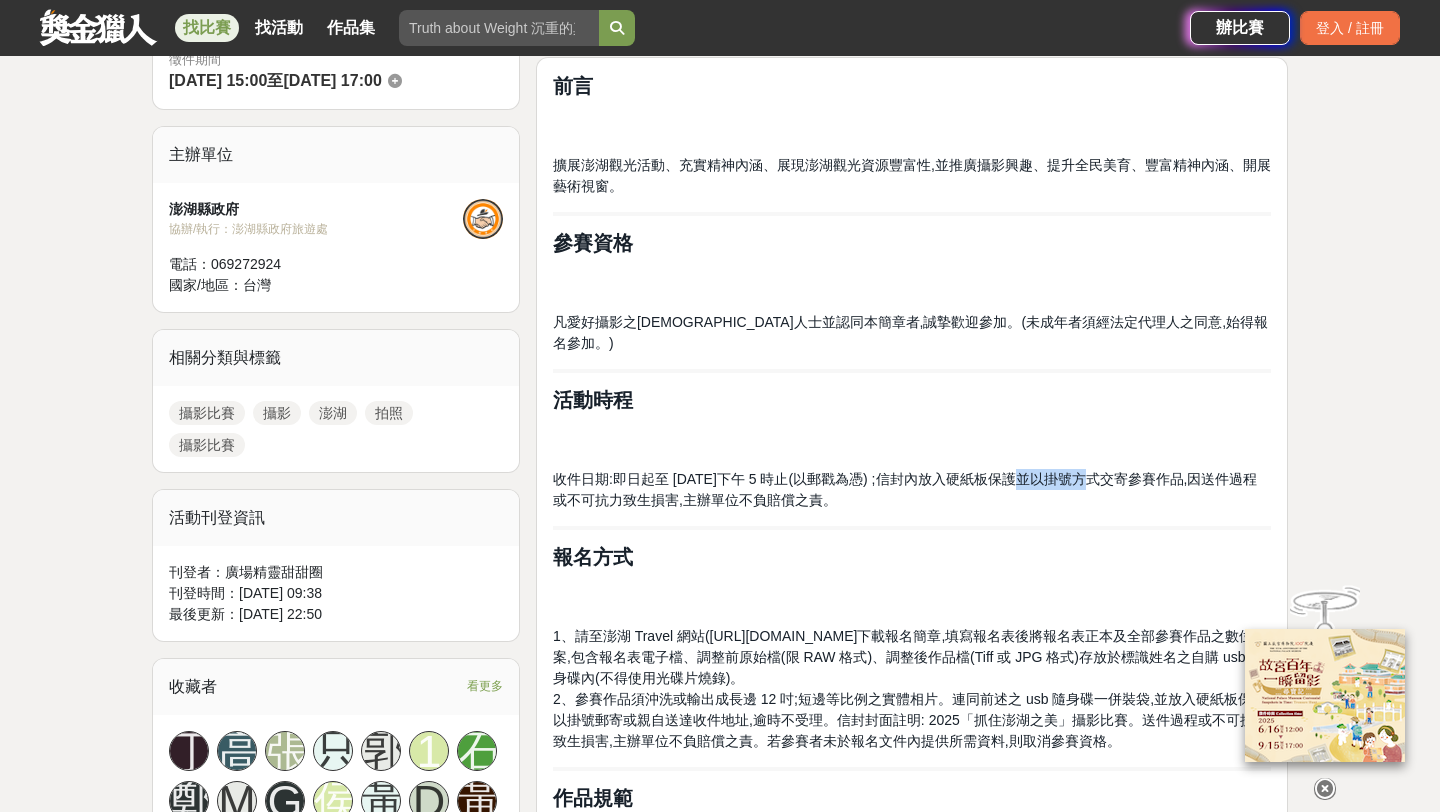 click on "收件日期:即日起至 2025 年 10 月 31 日下午 5 時止(以郵戳為憑) ;信封內放入硬紙板保護並以掛號方式交寄參賽作品,因送件過程或不可抗力致生損害,主辦單位不負賠償之責。" at bounding box center [905, 489] 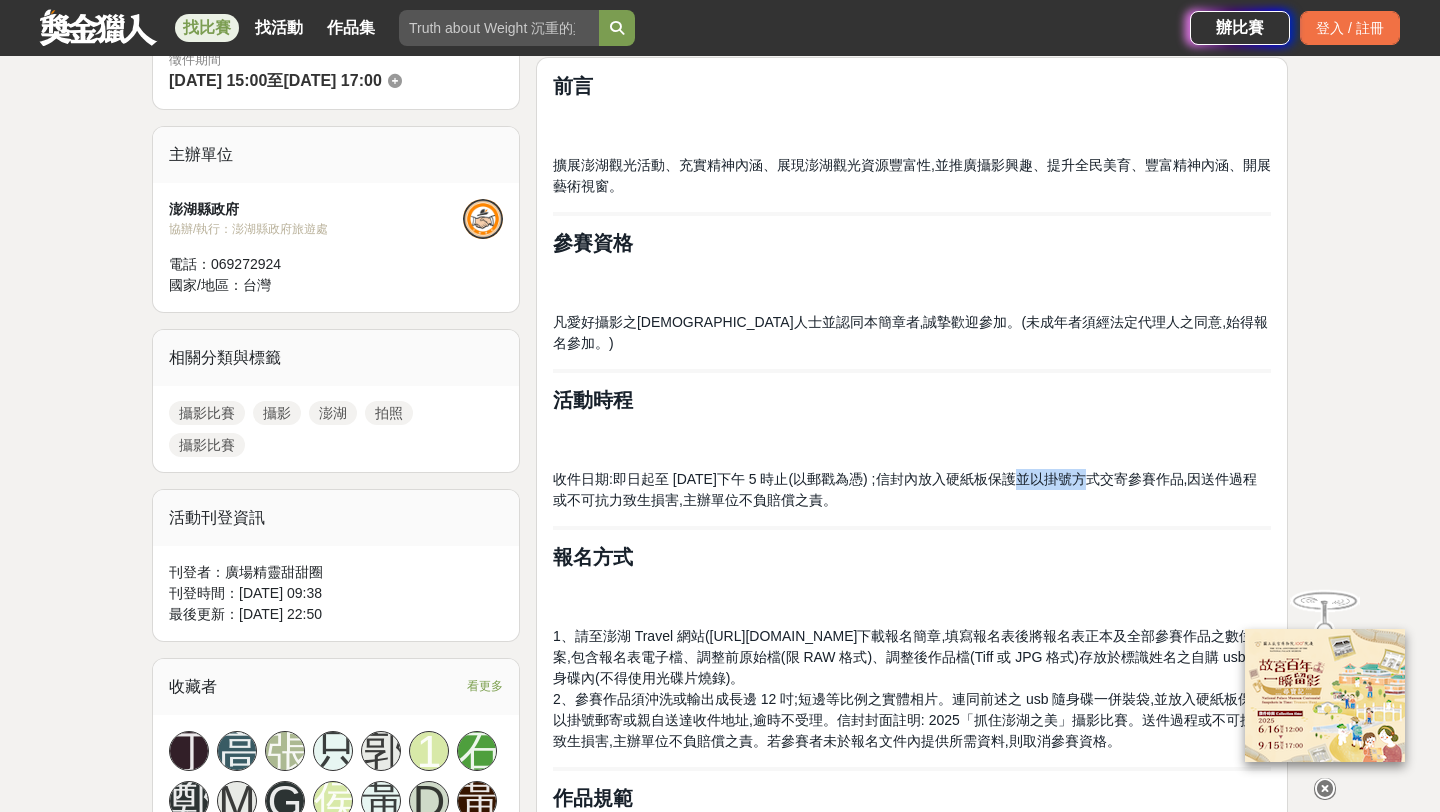 click on "收件日期:即日起至 2025 年 10 月 31 日下午 5 時止(以郵戳為憑) ;信封內放入硬紙板保護並以掛號方式交寄參賽作品,因送件過程或不可抗力致生損害,主辦單位不負賠償之責。" at bounding box center [905, 489] 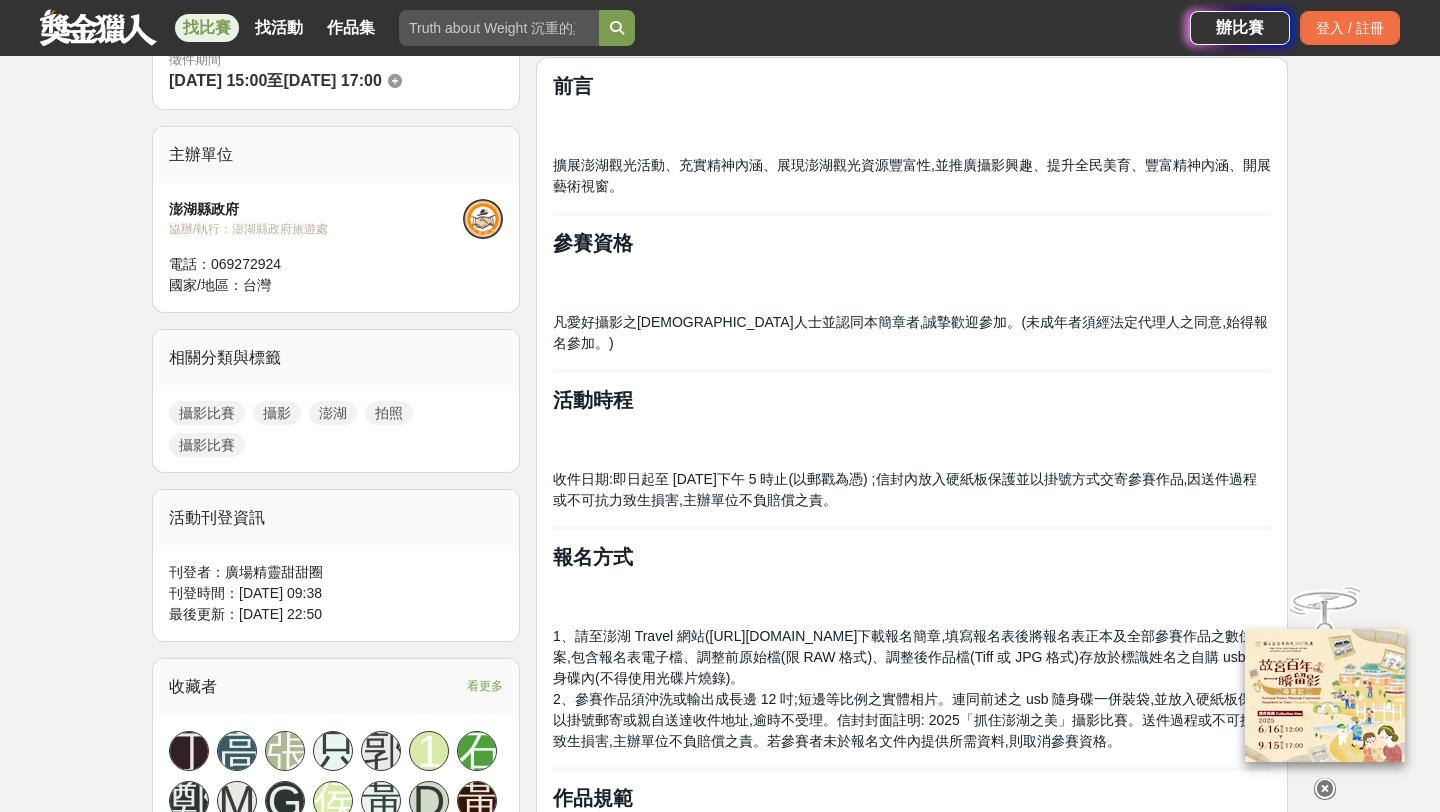 drag, startPoint x: 1028, startPoint y: 461, endPoint x: 957, endPoint y: 480, distance: 73.4983 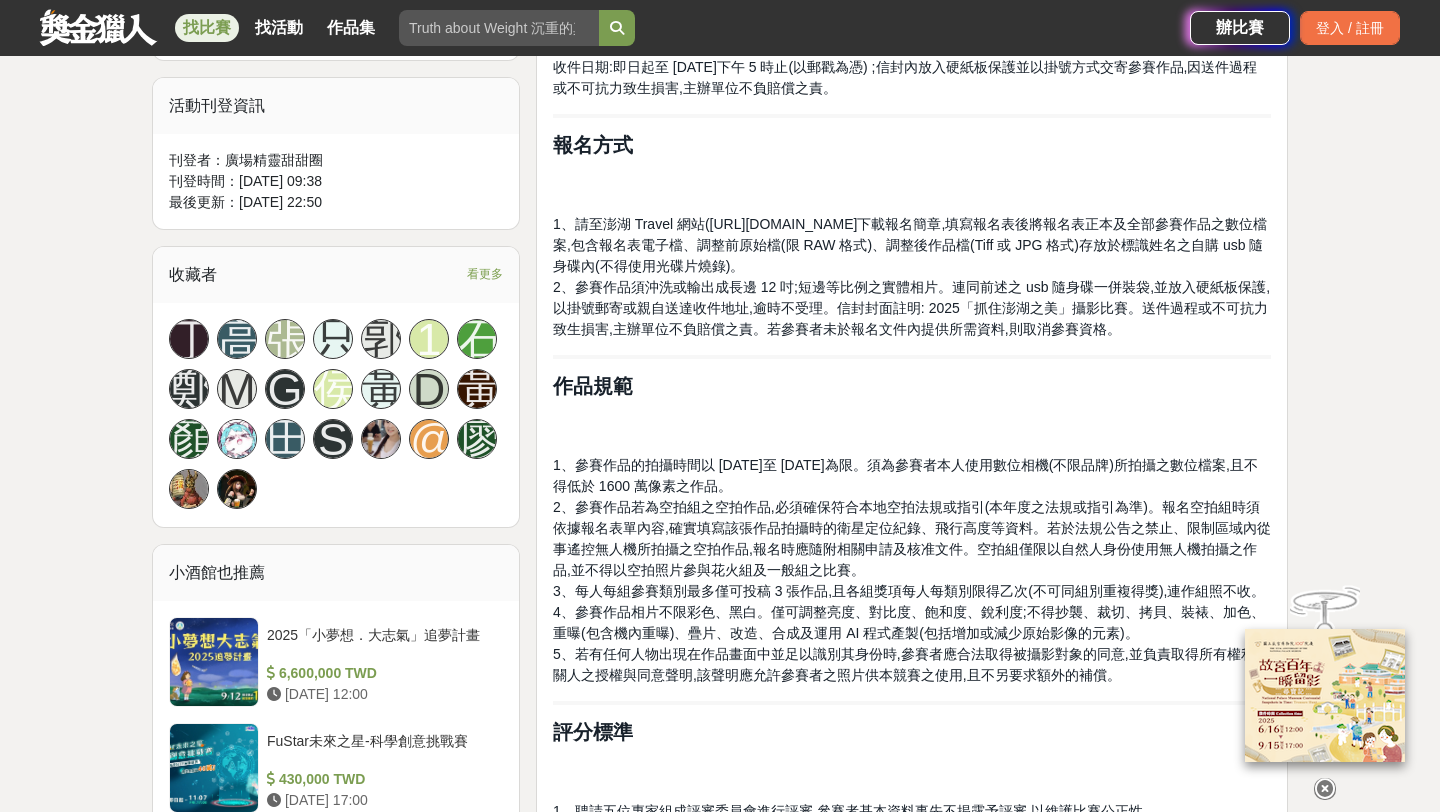 scroll, scrollTop: 1044, scrollLeft: 0, axis: vertical 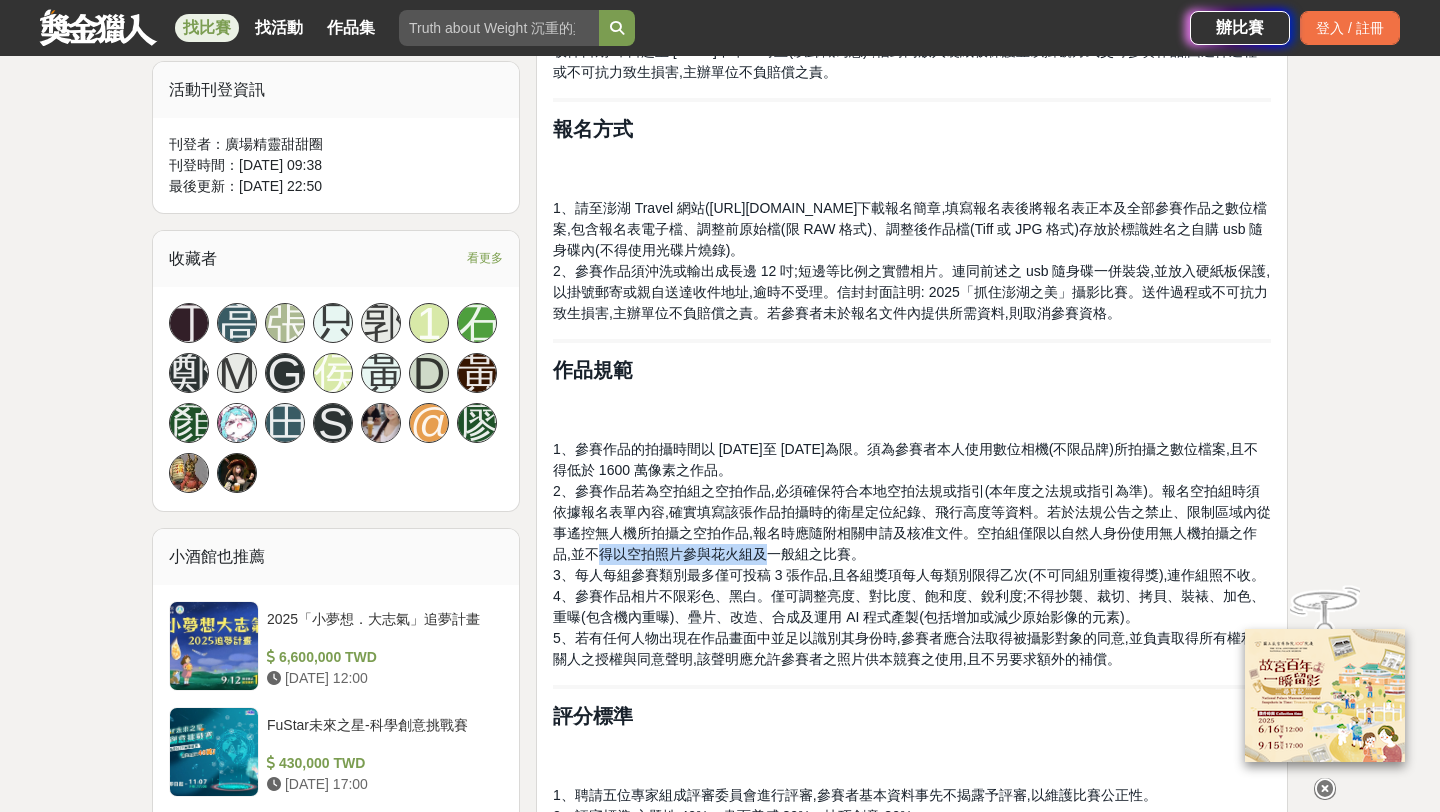 drag, startPoint x: 592, startPoint y: 531, endPoint x: 762, endPoint y: 530, distance: 170.00294 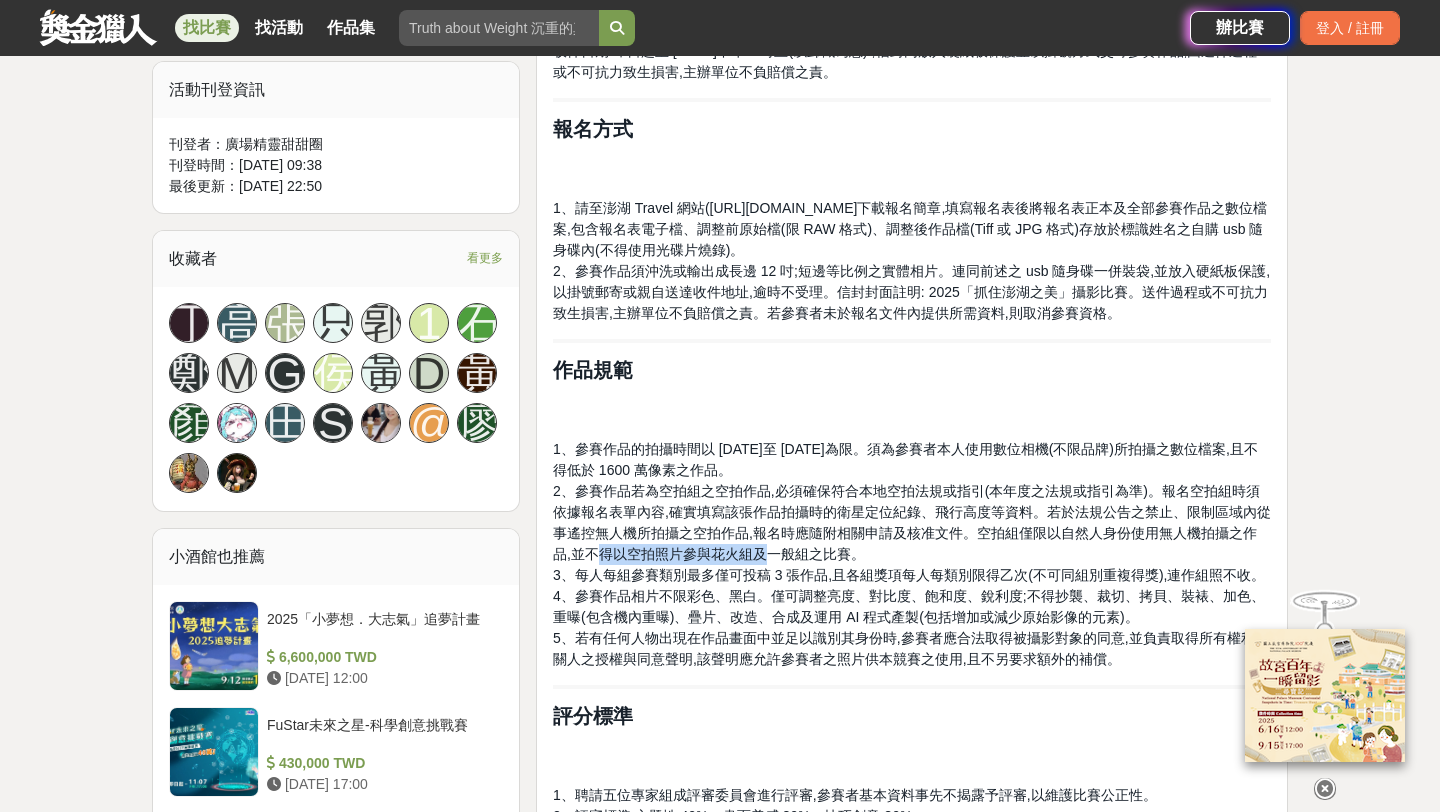 click on "2、參賽作品若為空拍組之空拍作品,必須確保符合本地空拍法規或指引(本年度之法規或指引為準)。報名空拍組時須依據報名表單內容,確實填寫該張作品拍攝時的衛星定位紀錄、飛行高度等資料。若於法規公告之禁止、限制區域內從事遙控無人機所拍攝之空拍作品,報名時應隨附相關申請及核准文件。空拍組僅限以自然人身份使用無人機拍攝之作品,並不得以空拍照片參與花火組及一般組之比賽。" at bounding box center [912, 522] 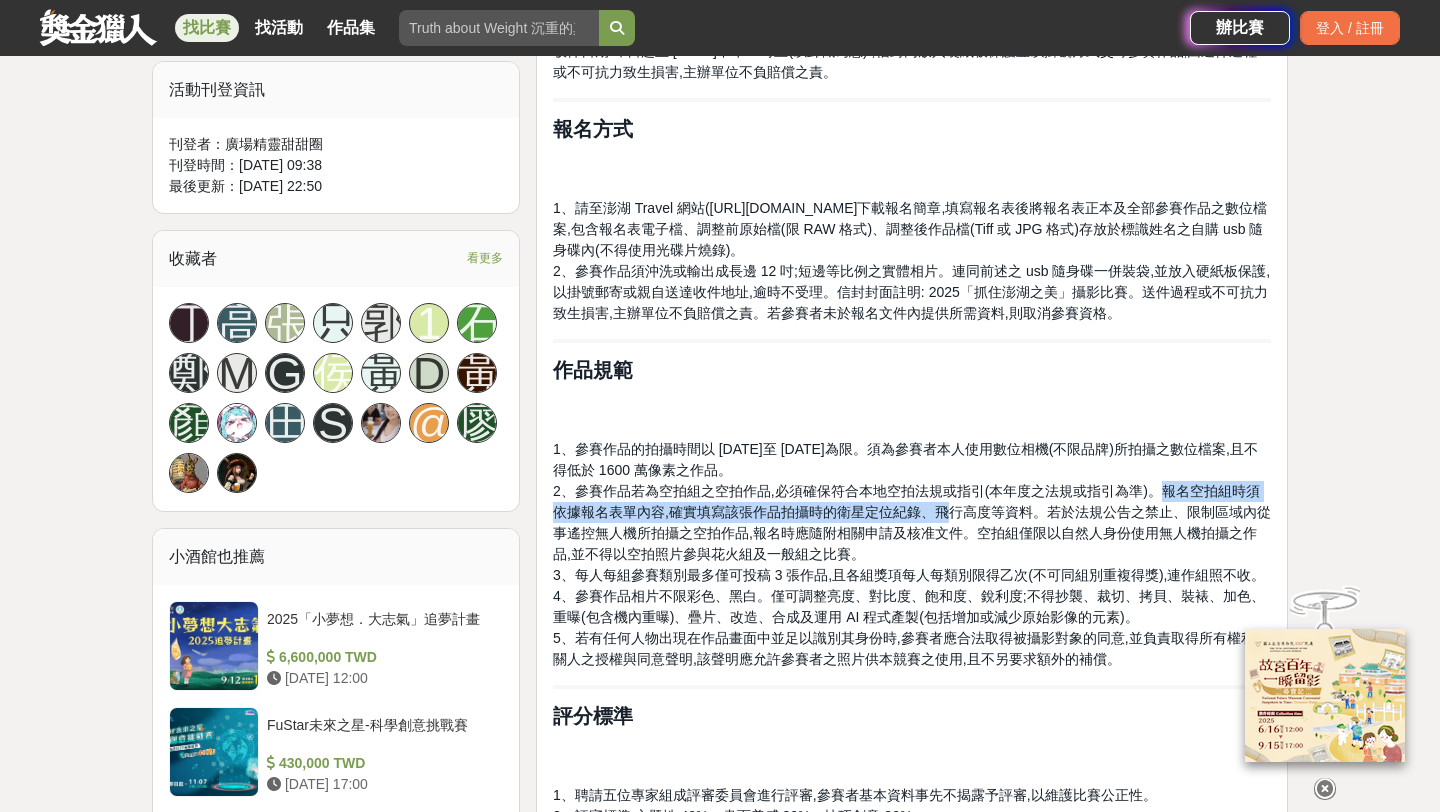 drag, startPoint x: 1168, startPoint y: 471, endPoint x: 945, endPoint y: 482, distance: 223.27113 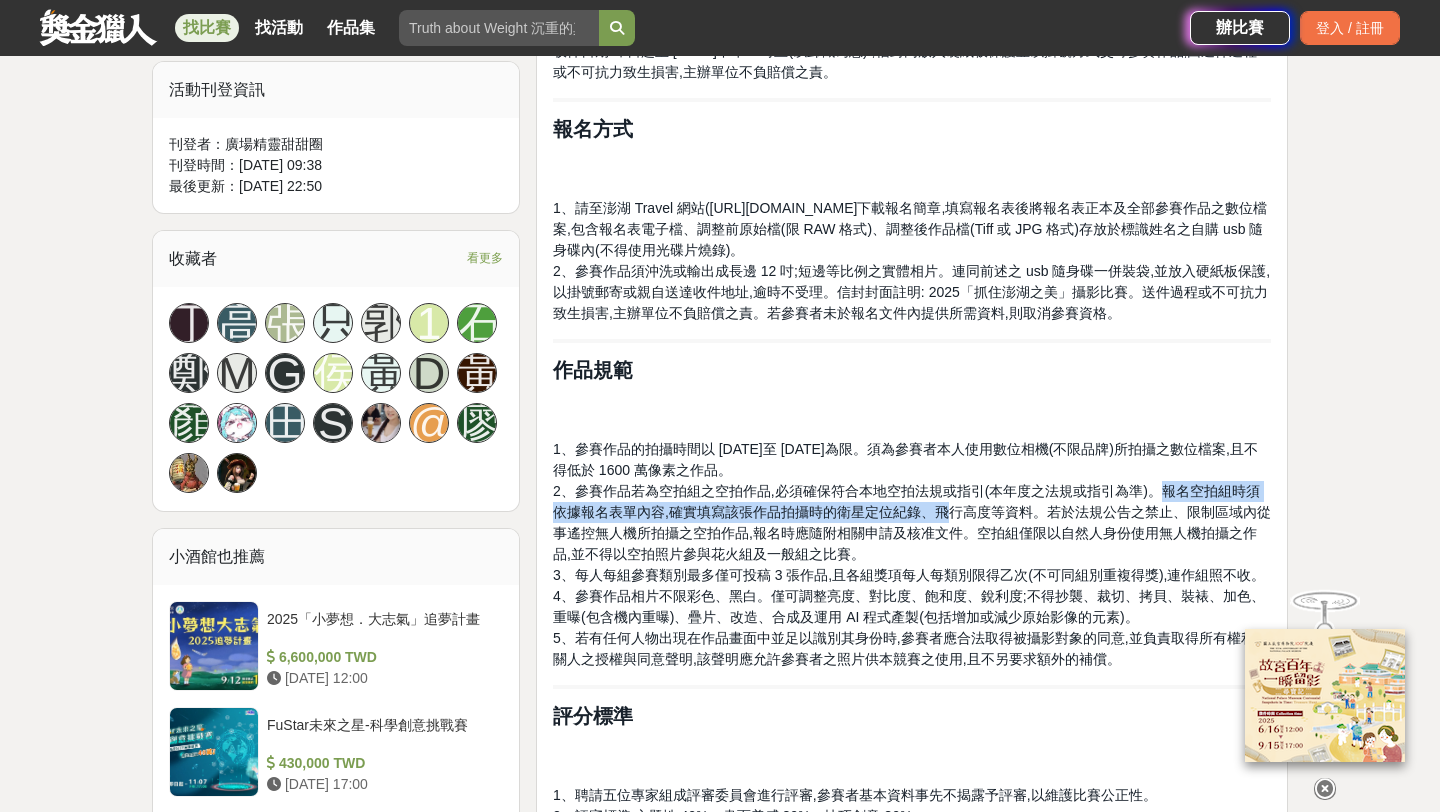 click on "2、參賽作品若為空拍組之空拍作品,必須確保符合本地空拍法規或指引(本年度之法規或指引為準)。報名空拍組時須依據報名表單內容,確實填寫該張作品拍攝時的衛星定位紀錄、飛行高度等資料。若於法規公告之禁止、限制區域內從事遙控無人機所拍攝之空拍作品,報名時應隨附相關申請及核准文件。空拍組僅限以自然人身份使用無人機拍攝之作品,並不得以空拍照片參與花火組及一般組之比賽。" at bounding box center (912, 522) 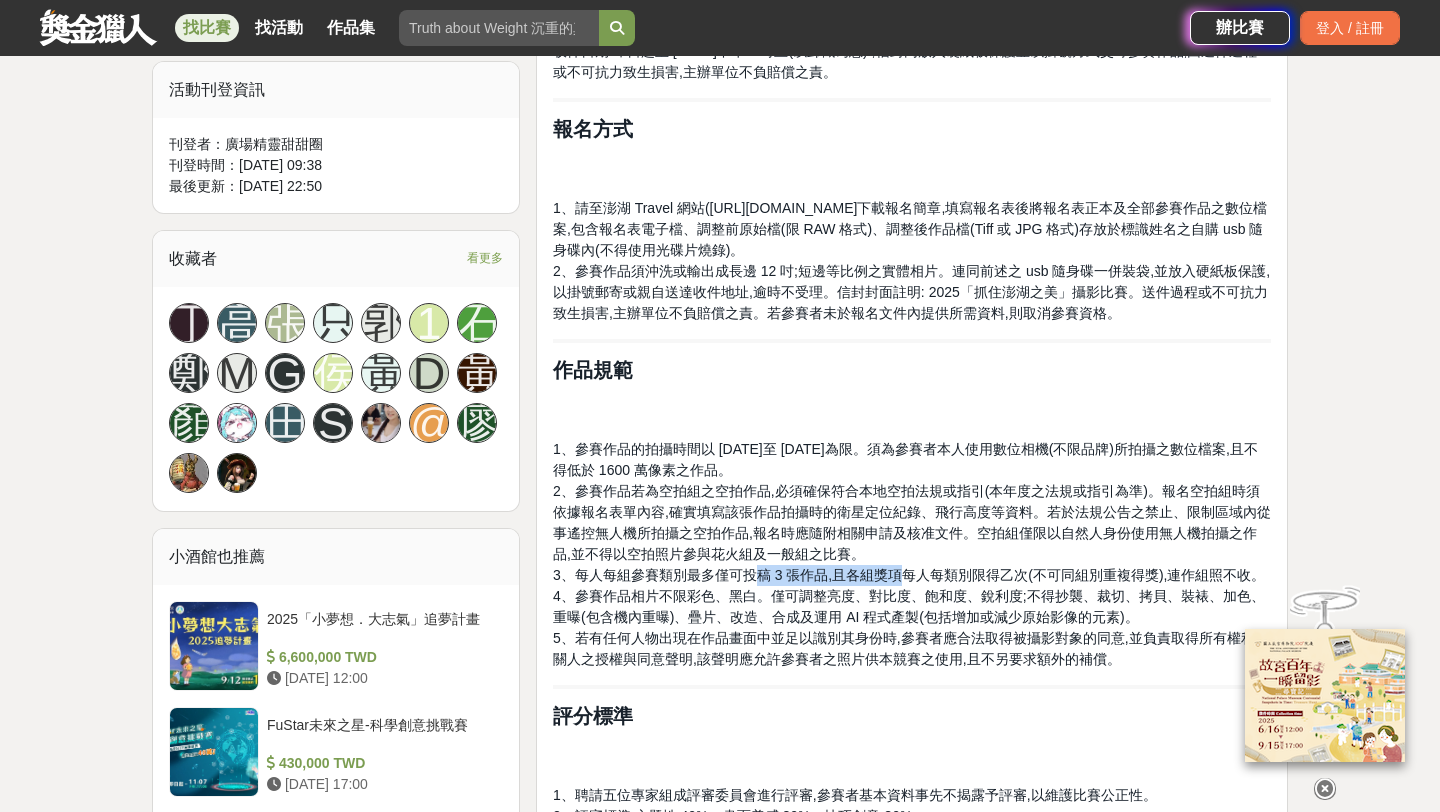 drag, startPoint x: 760, startPoint y: 554, endPoint x: 902, endPoint y: 555, distance: 142.00352 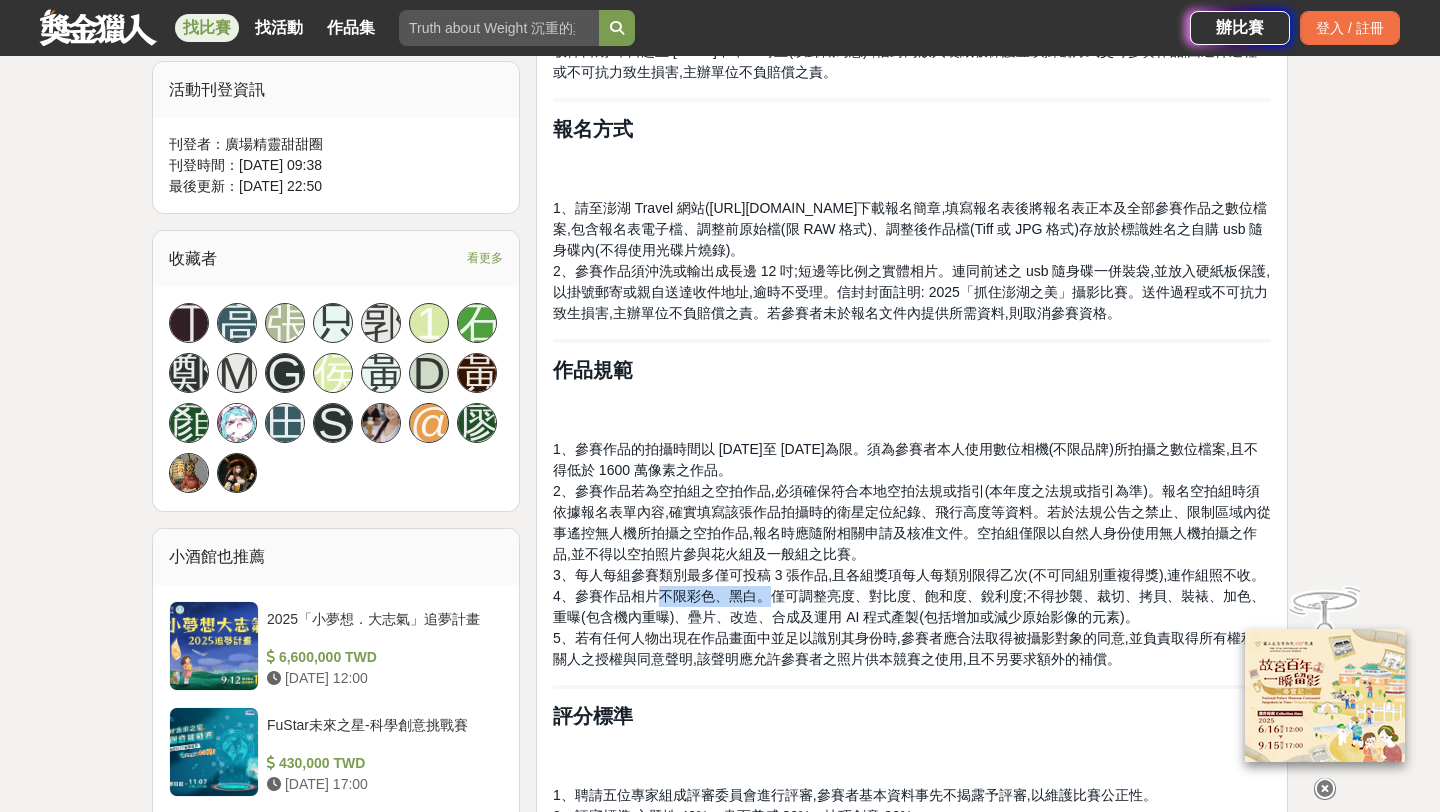 drag, startPoint x: 660, startPoint y: 578, endPoint x: 763, endPoint y: 575, distance: 103.04368 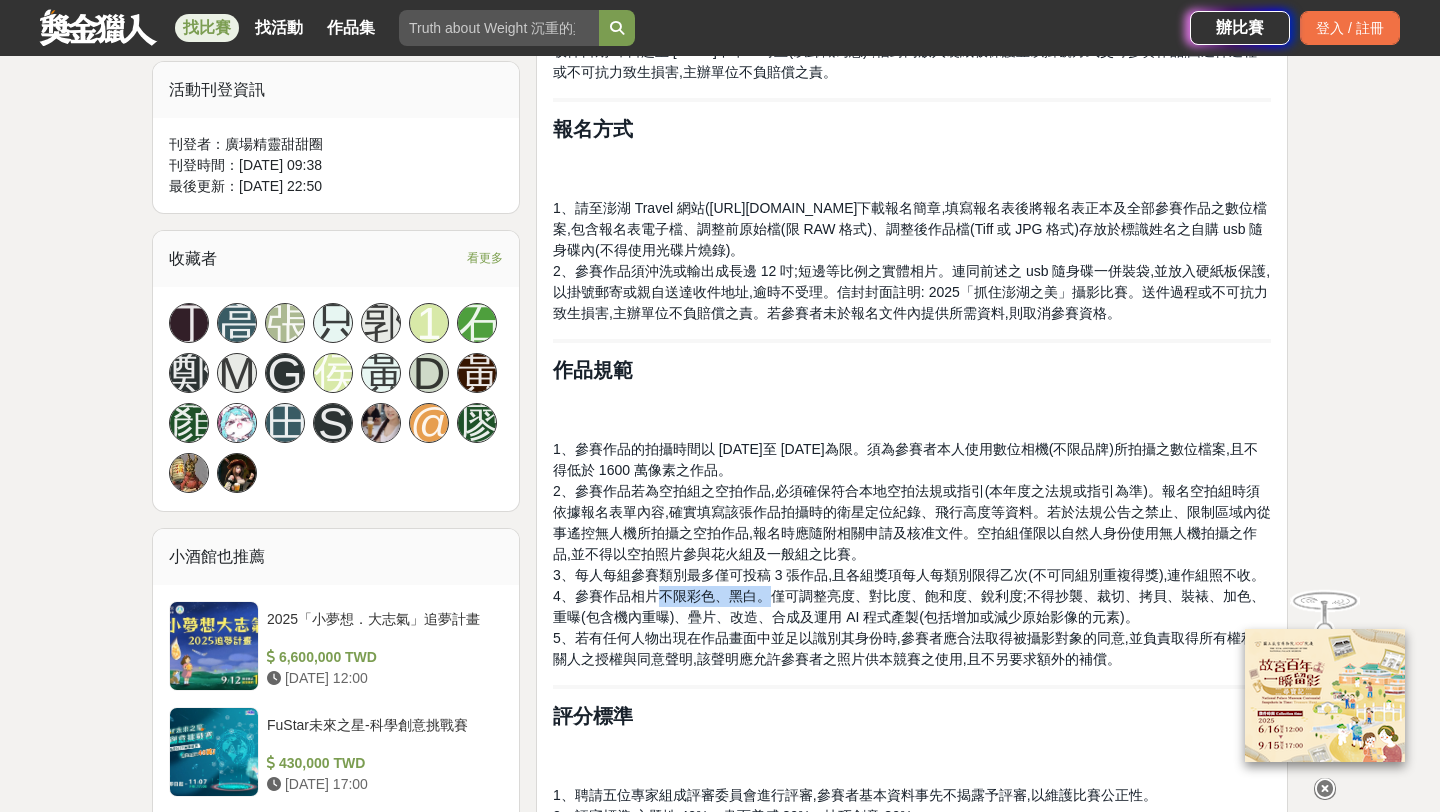 click on "4、參賽作品相片不限彩色、黑白。僅可調整亮度、對比度、飽和度、銳利度;不得抄襲、裁切、拷貝、裝裱、加色、重曝(包含機內重曝)、疊片、改造、合成及運用 AI 程式產製(包括增加或減少原始影像的元素)。" at bounding box center [909, 606] 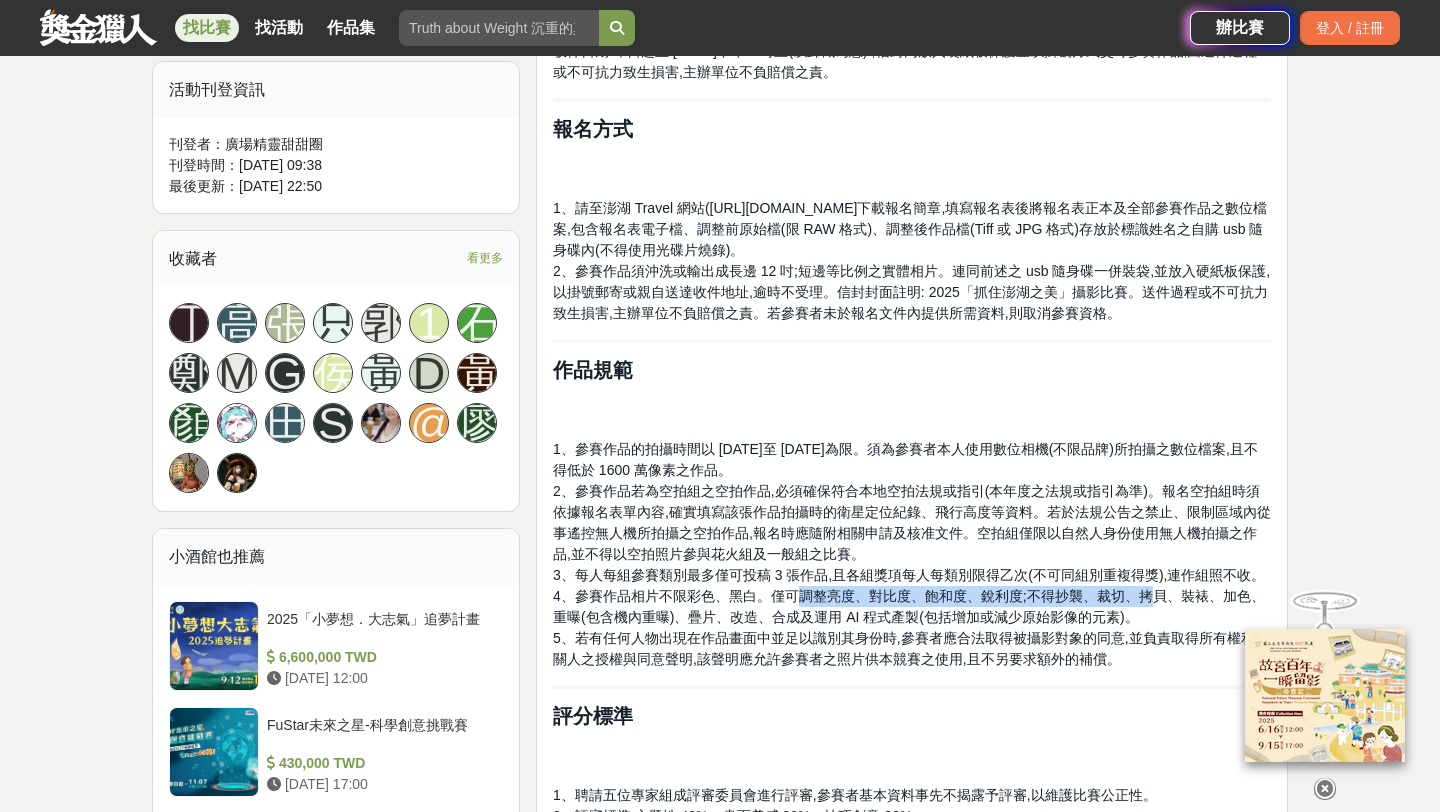 drag, startPoint x: 794, startPoint y: 577, endPoint x: 1146, endPoint y: 580, distance: 352.0128 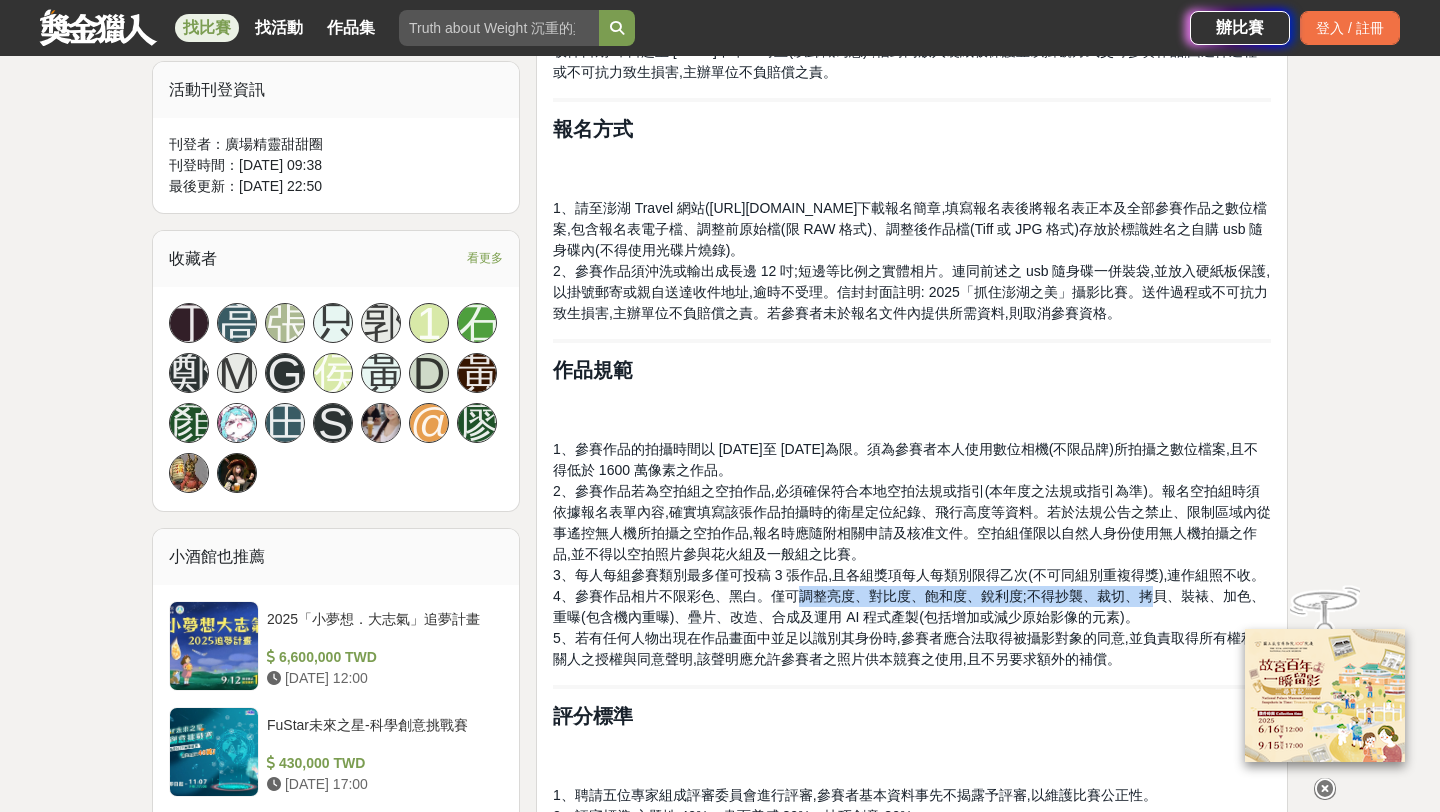click on "4、參賽作品相片不限彩色、黑白。僅可調整亮度、對比度、飽和度、銳利度;不得抄襲、裁切、拷貝、裝裱、加色、重曝(包含機內重曝)、疊片、改造、合成及運用 AI 程式產製(包括增加或減少原始影像的元素)。" at bounding box center (909, 606) 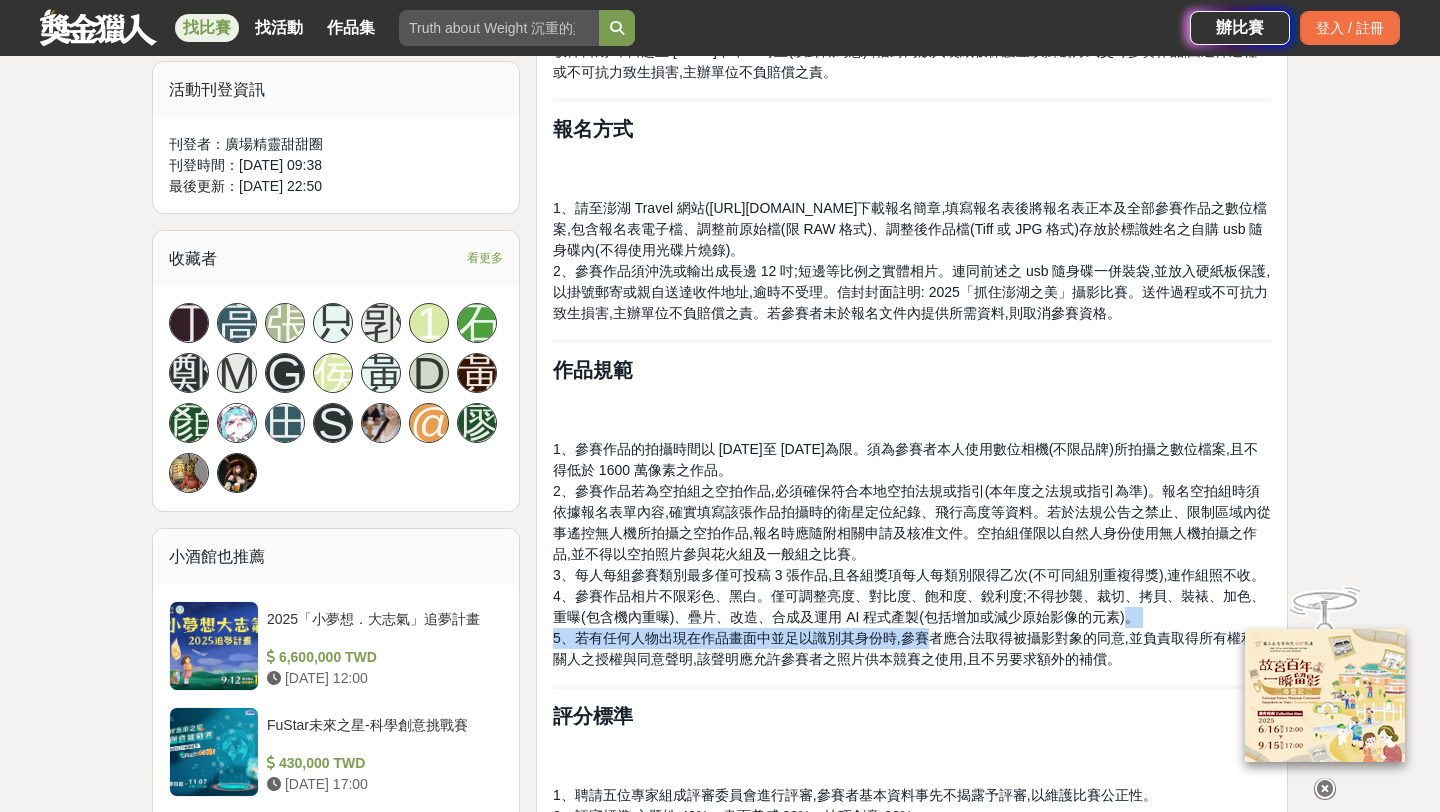 drag, startPoint x: 1129, startPoint y: 591, endPoint x: 924, endPoint y: 625, distance: 207.80038 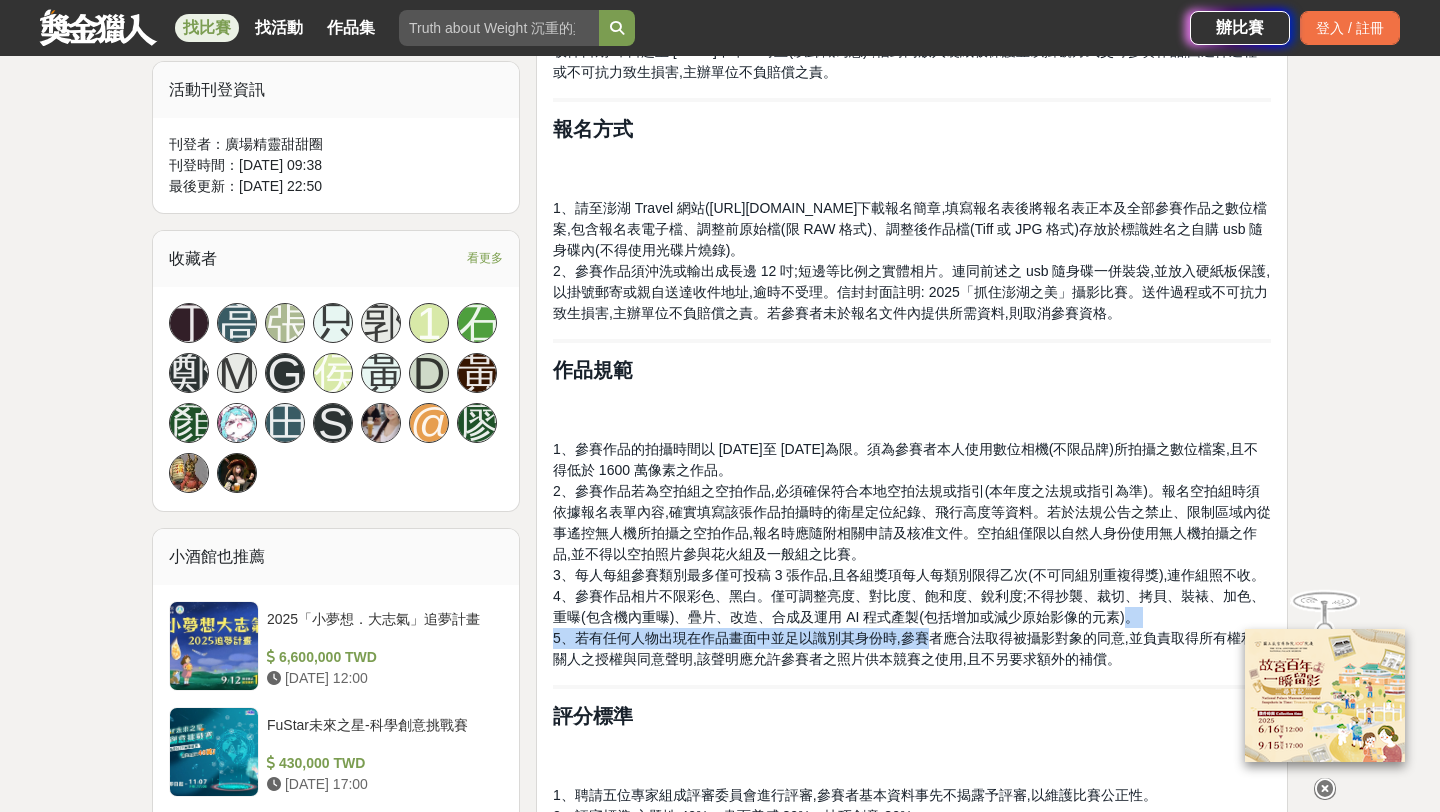 click on "1、參賽作品的拍攝時間以 2025 年 1 月 1 日至 2025 年 10 月 31 日為限。須為參賽者本人使用數位相機(不限品牌)所拍攝之數位檔案,且不得低於 1600 萬像素之作品。 2、參賽作品若為空拍組之空拍作品,必須確保符合本地空拍法規或指引(本年度之法規或指引為準)。報名空拍組時須依據報名表單內容,確實填寫該張作品拍攝時的衛星定位紀錄、飛行高度等資料。若於法規公告之禁止、限制區域內從事遙控無人機所拍攝之空拍作品,報名時應隨附相關申請及核准文件。空拍組僅限以自然人身份使用無人機拍攝之作品,並不得以空拍照片參與花火組及一般組之比賽。 3、每人每組參賽類別最多僅可投稿 3 張作品,且各組獎項每人每類別限得乙次(不可同組別重複得獎),連作組照不收。" at bounding box center (912, 554) 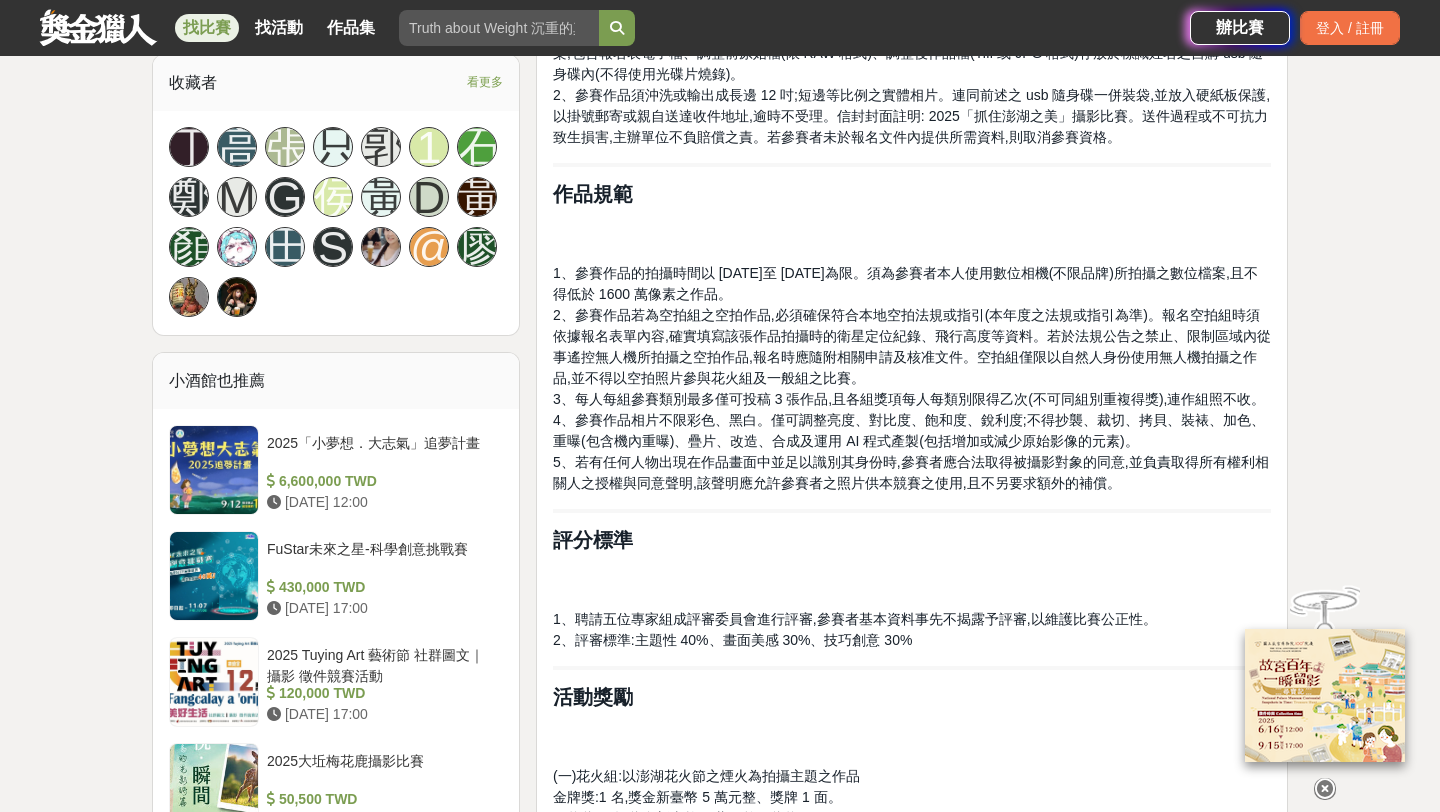 scroll, scrollTop: 1249, scrollLeft: 0, axis: vertical 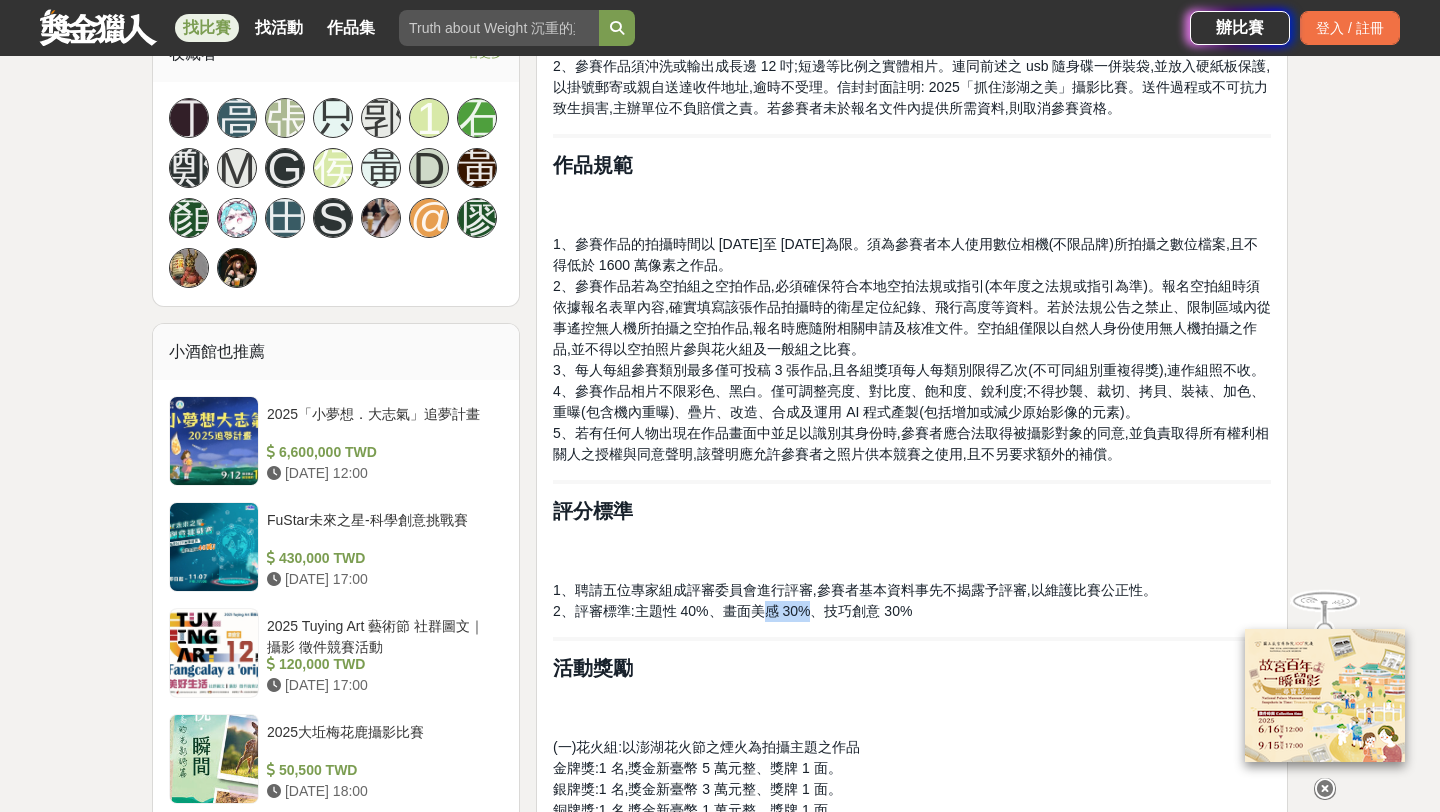 drag, startPoint x: 807, startPoint y: 589, endPoint x: 769, endPoint y: 589, distance: 38 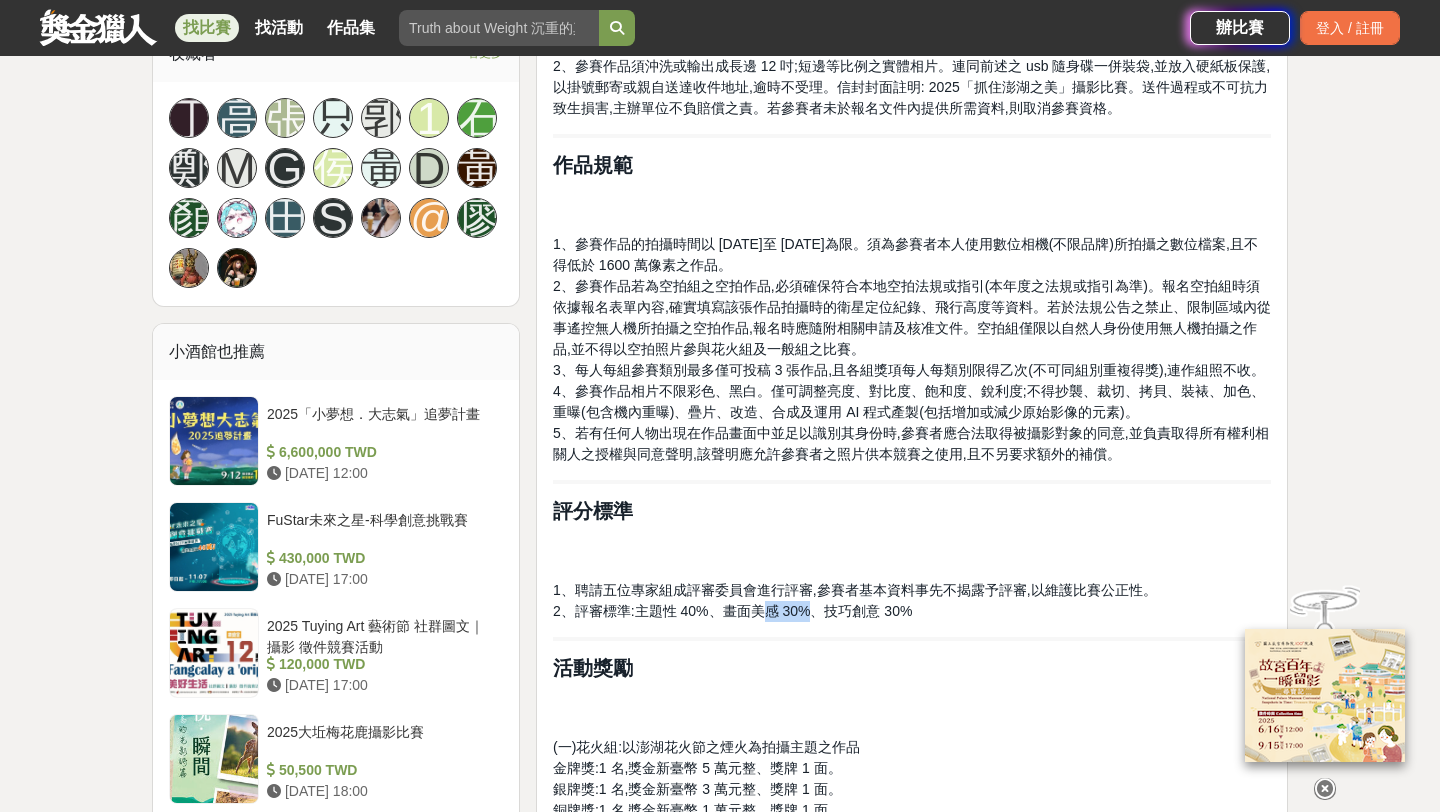 click on "前言   擴展澎湖觀光活動、充實精神內涵、展現澎湖觀光資源豐富性,並推廣攝影興趣、提升全民美育、豐富精神內涵、開展藝術視窗。 參賽資格   凡愛好攝影之本國籍人士並認同本簡章者,誠摯歡迎參加。(未成年者須經法定代理人之同意,始得報名參加。) 活動時程   收件日期:即日起至 2025 年 10 月 31 日下午 5 時止(以郵戳為憑) ;信封內放入硬紙板保護並以掛號方式交寄參賽作品,因送件過程或不可抗力致生損害,主辦單位不負賠償之責。 報名方式   1、請至澎湖 Travel 網站(https://penghutravel.com/)下載報名簡章,填寫報名表後將報名表正本及全部參賽作品之數位檔案,包含報名表電子檔、調整前原始檔(限 RAW 格式)、調整後作品檔(Tiff 或 JPG 格式)存放於標識姓名之自購 usb 隨身碟內(不得使用光碟片燒錄)。 作品規範   評分標準   活動獎勵   注意事項   相關單位   聯絡方式" at bounding box center (912, 807) 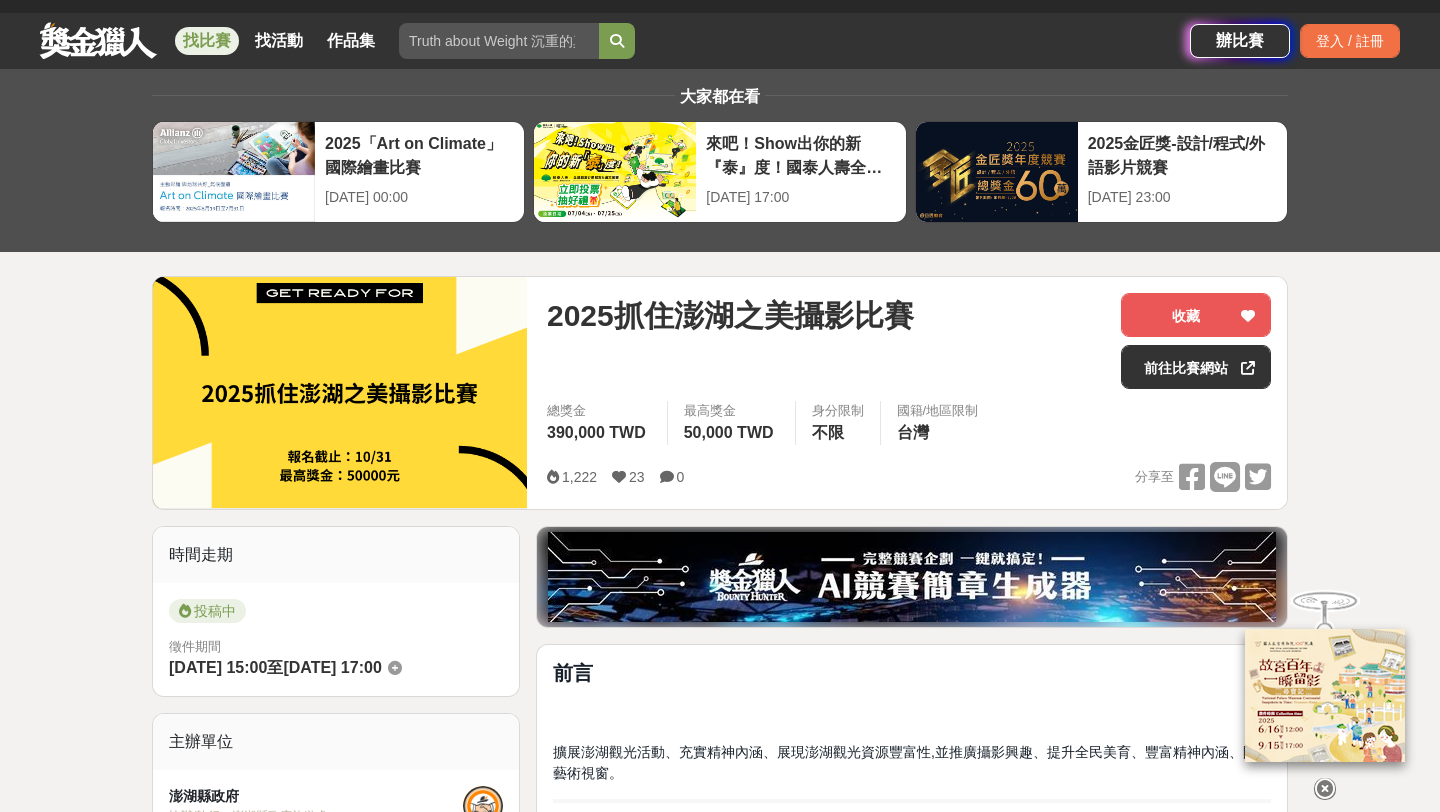 scroll, scrollTop: 28, scrollLeft: 0, axis: vertical 